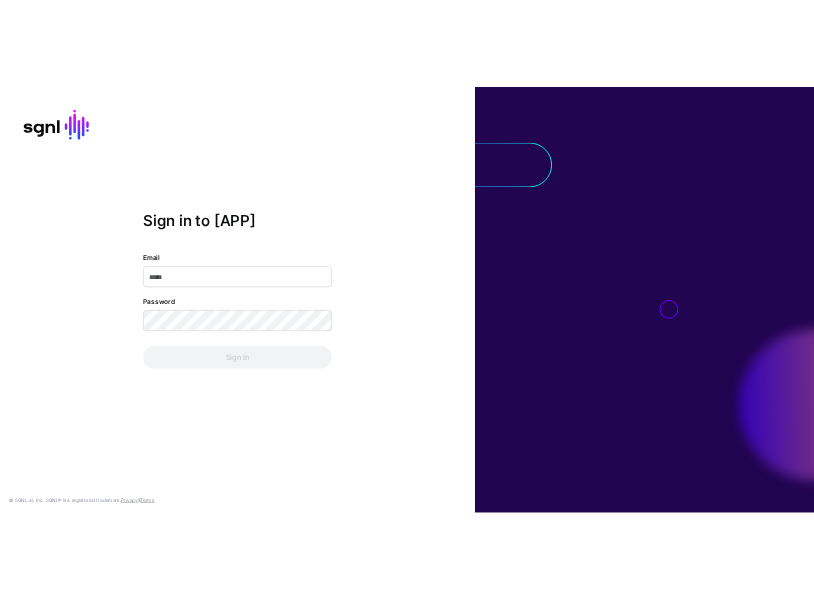 scroll, scrollTop: 0, scrollLeft: 0, axis: both 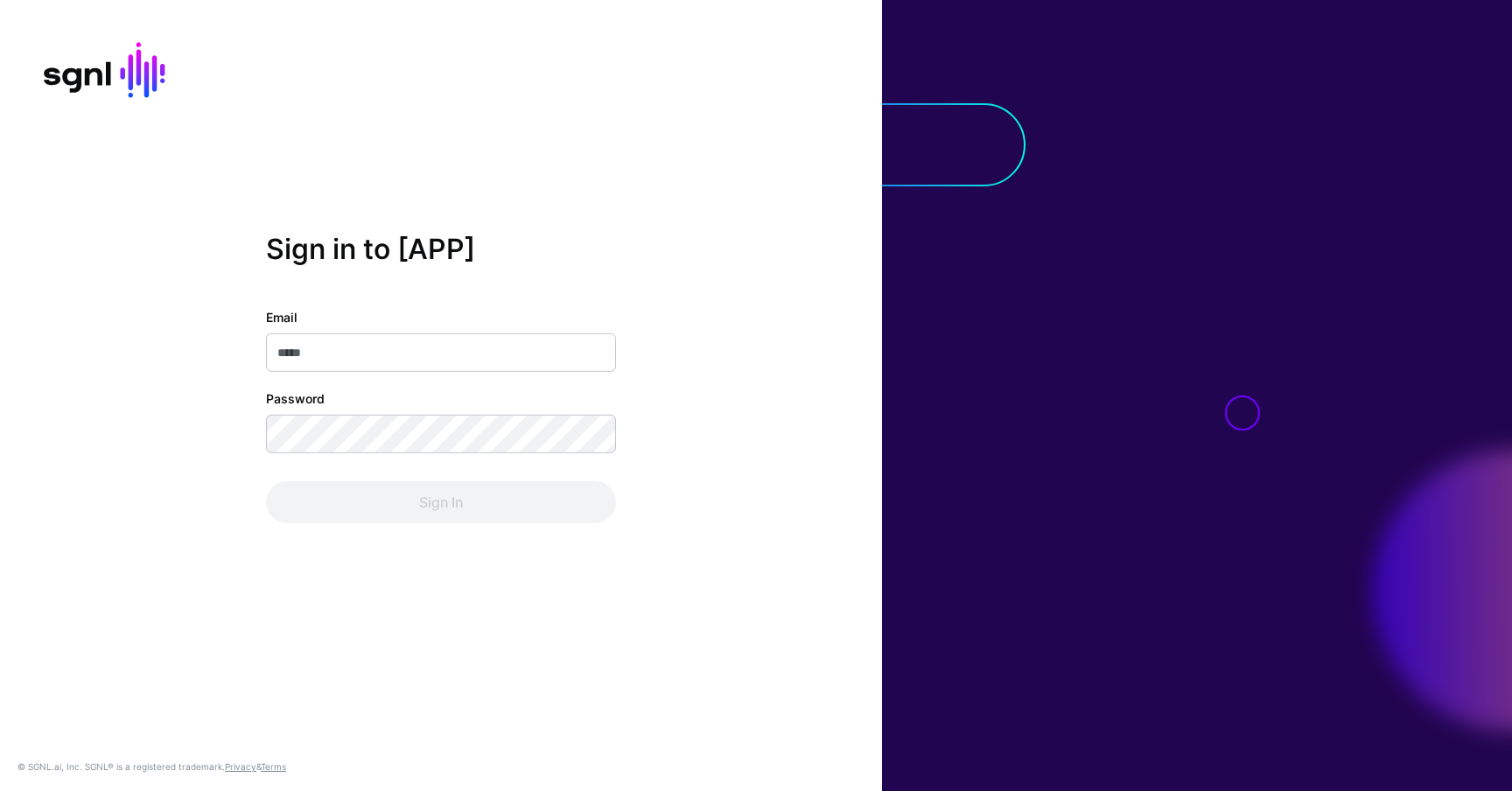 type on "**********" 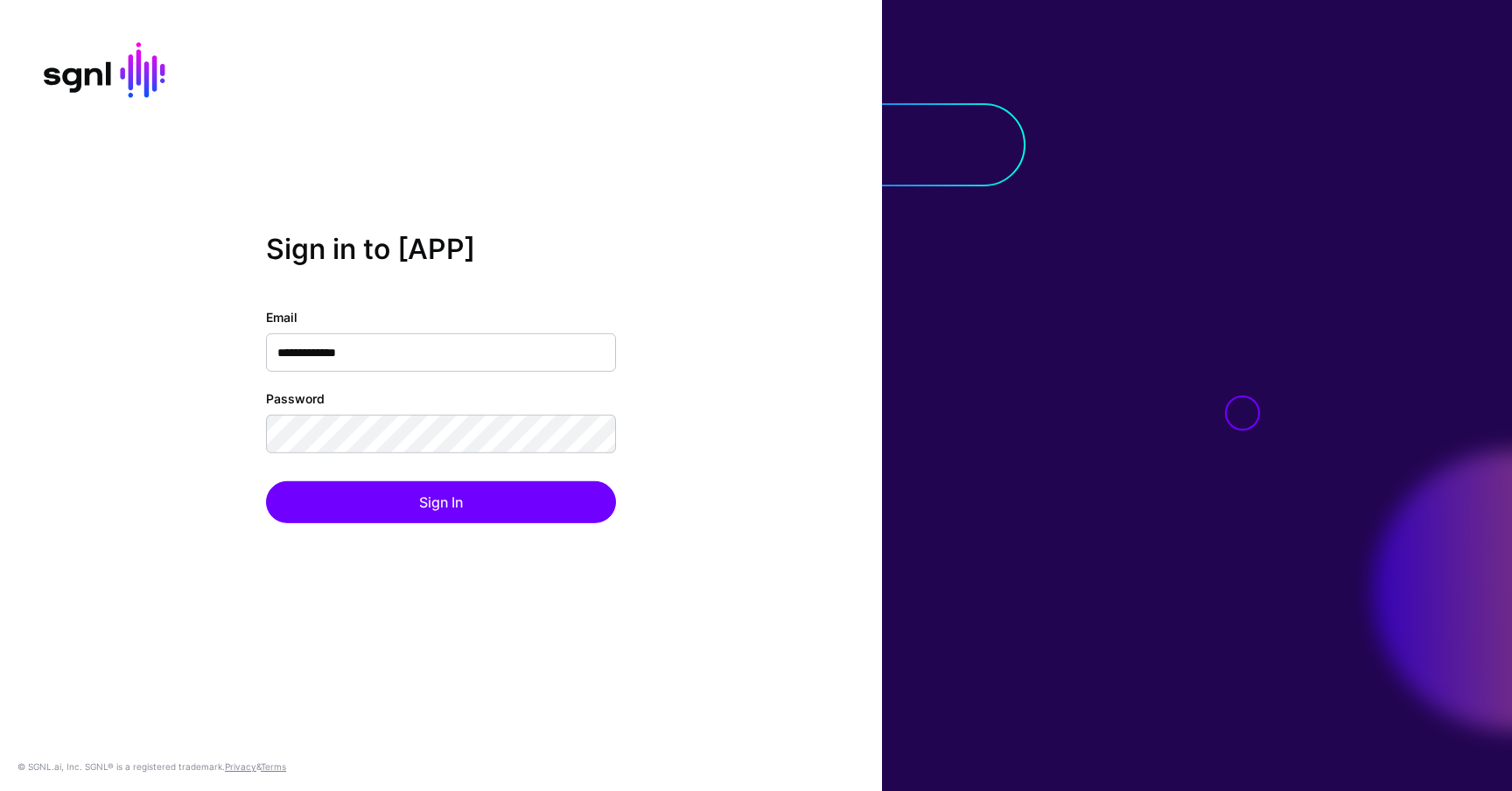 click on "**********" 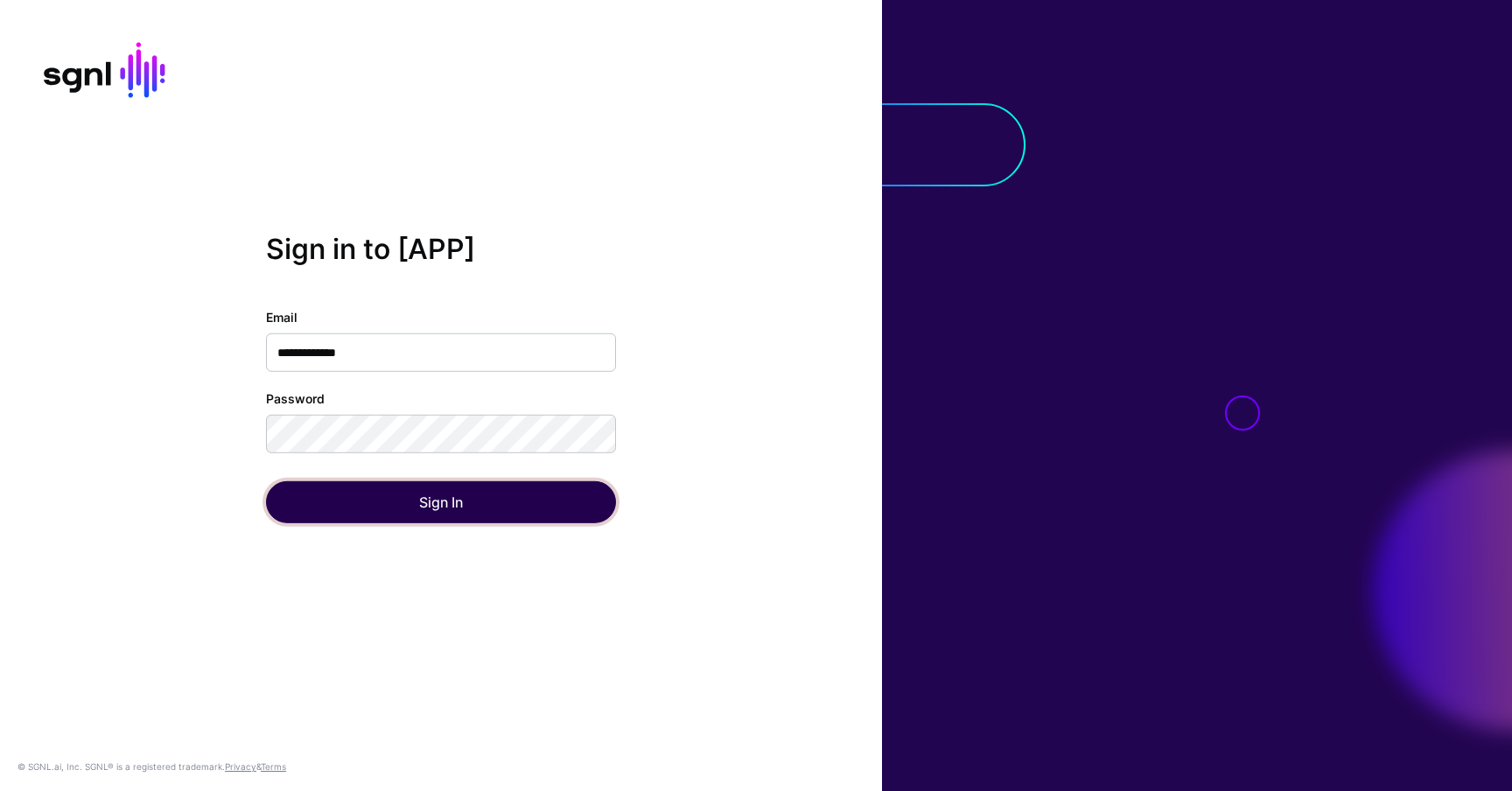 click on "Sign In" 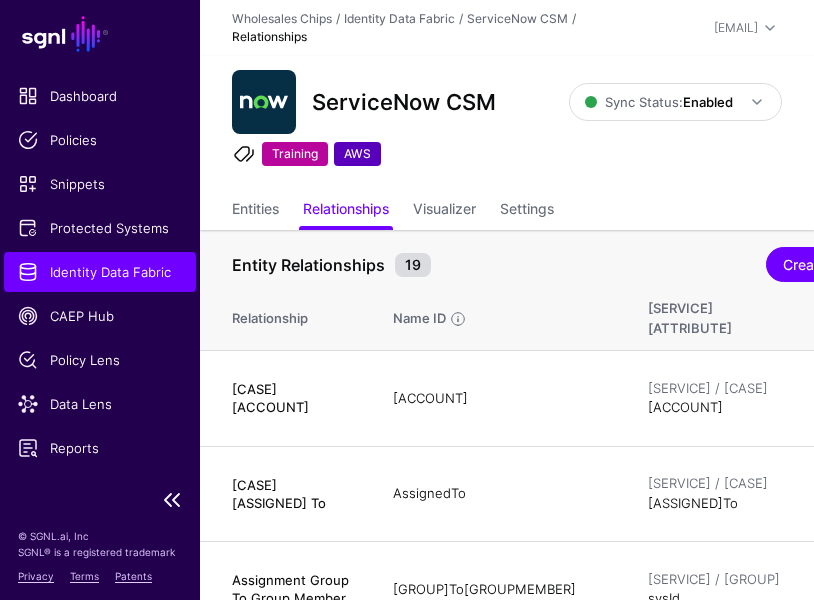 click on "Identity Data Fabric" 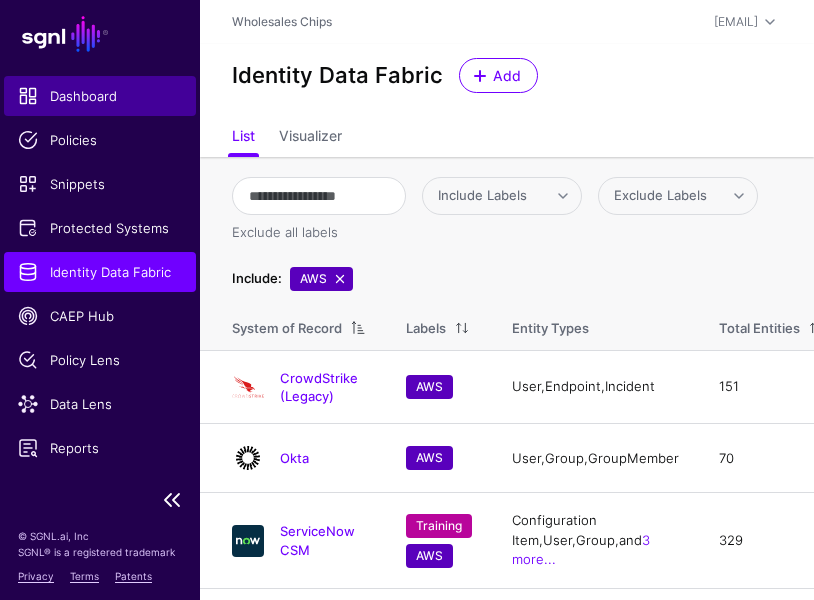 click on "Dashboard" 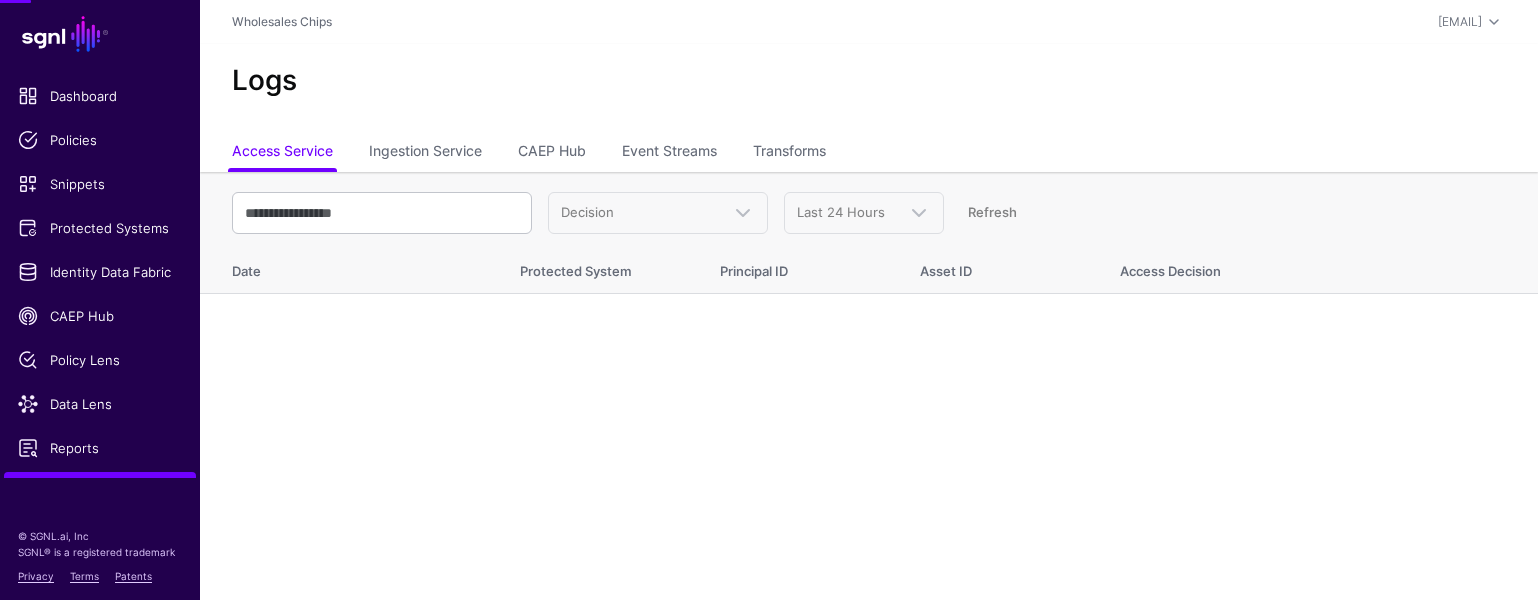 scroll, scrollTop: 0, scrollLeft: 0, axis: both 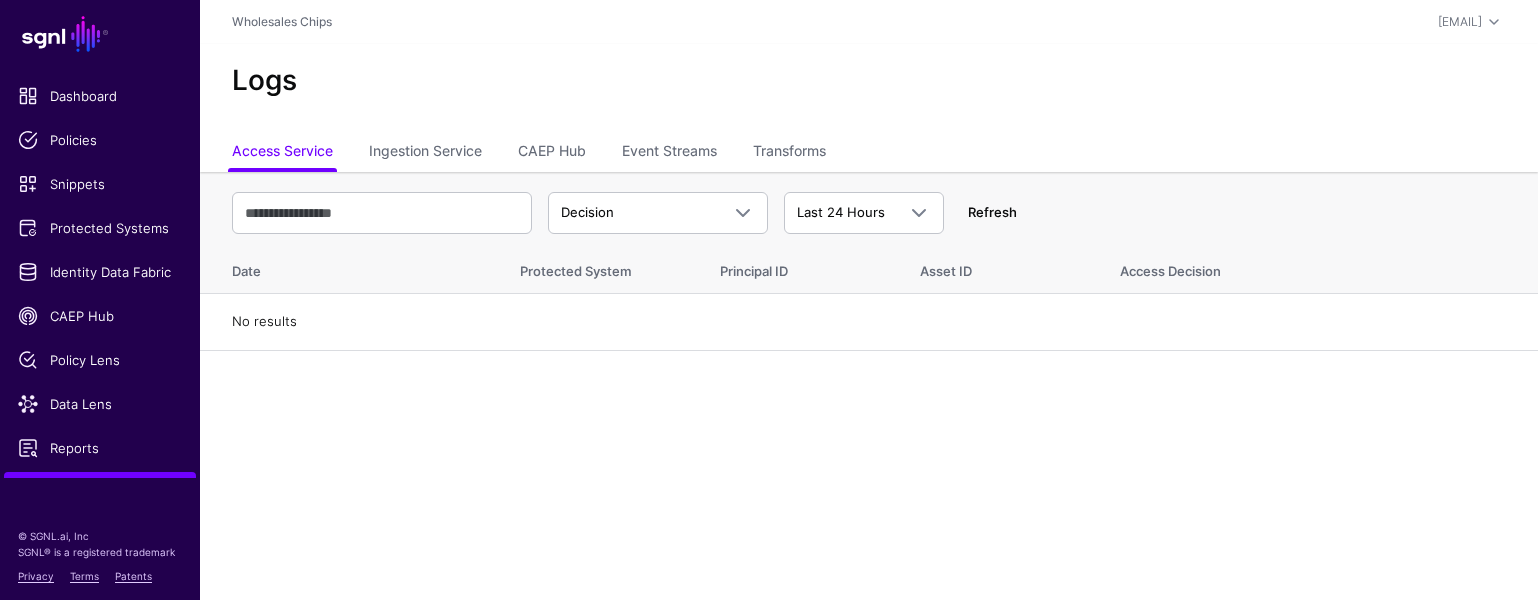 click on "Refresh" at bounding box center [992, 212] 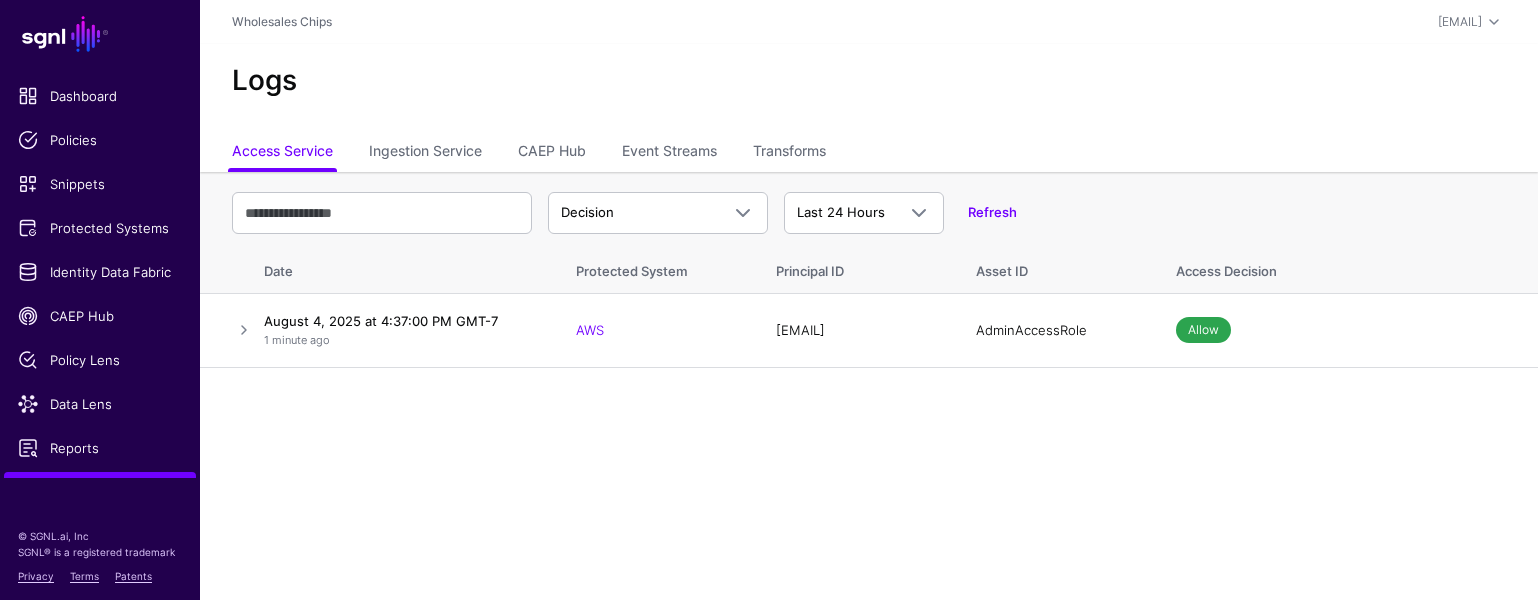 click on "Decision  Decision   Match  Last 24 Hours  Last 24 Hours   Last 7 Days   Last 30 Days   Last 90 Days   Custom Range   Refresh" at bounding box center (869, 213) 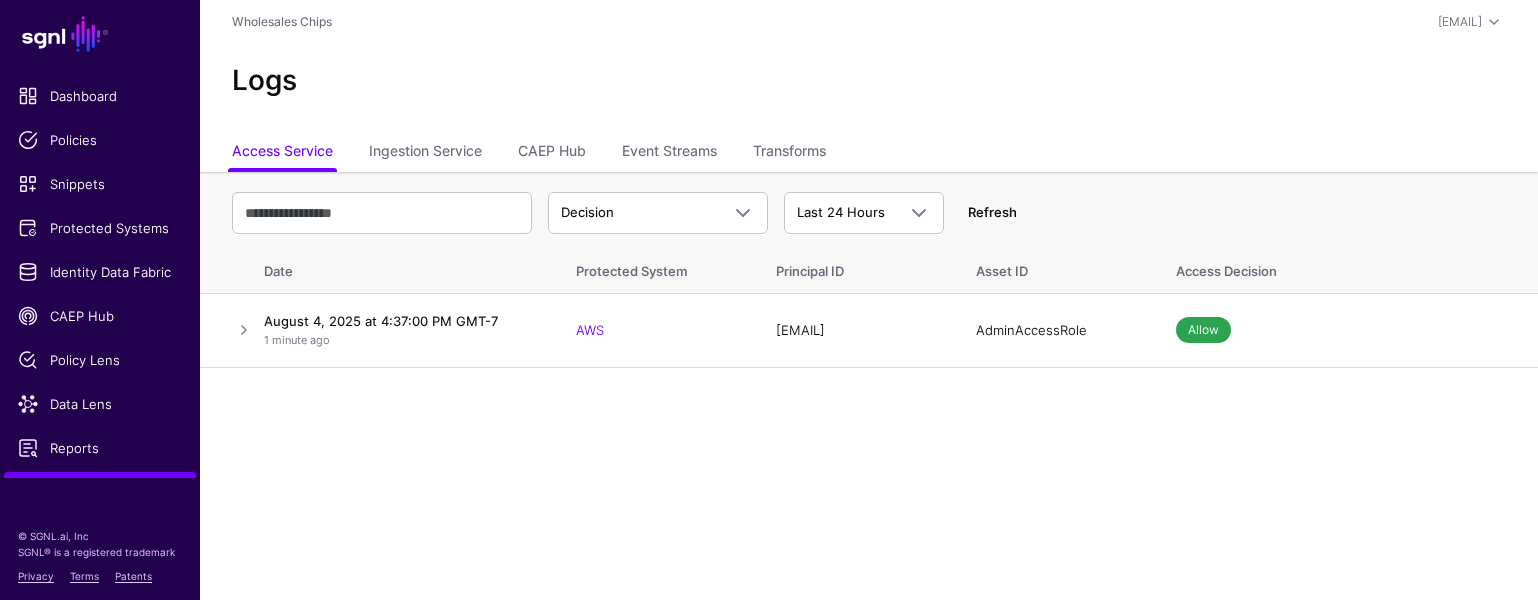click on "Refresh" at bounding box center (992, 212) 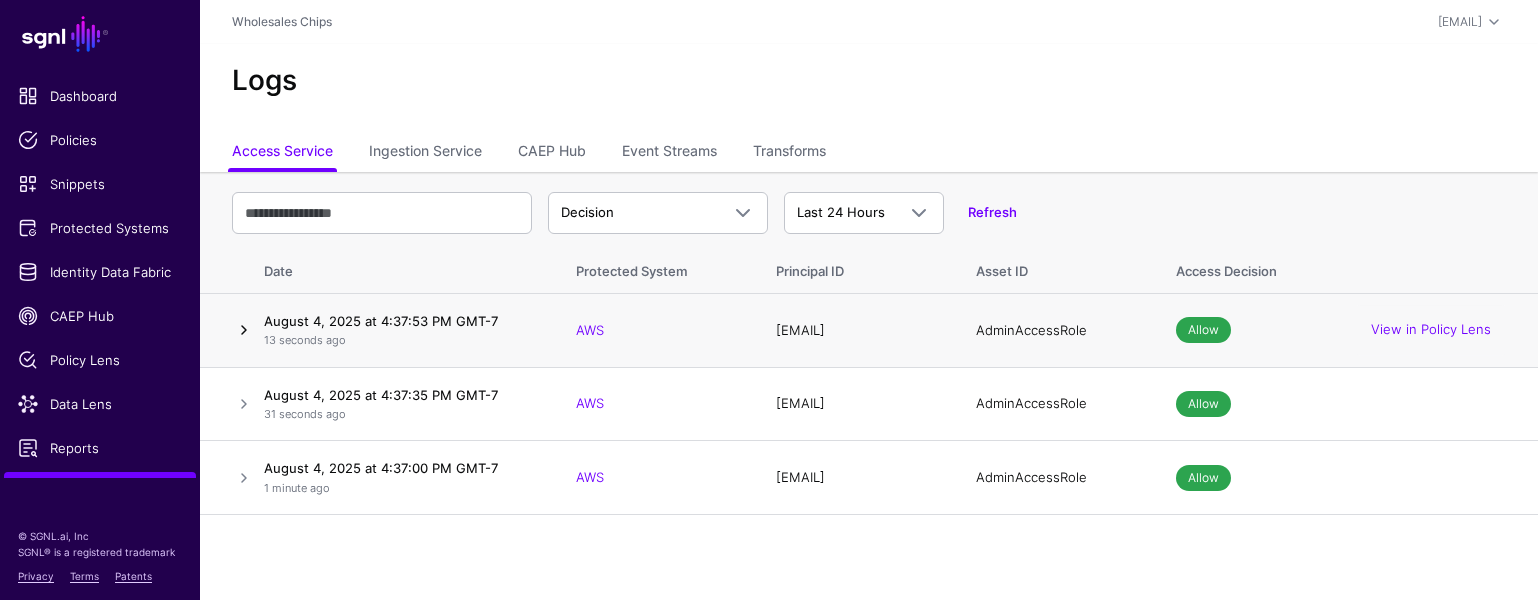 click at bounding box center [244, 330] 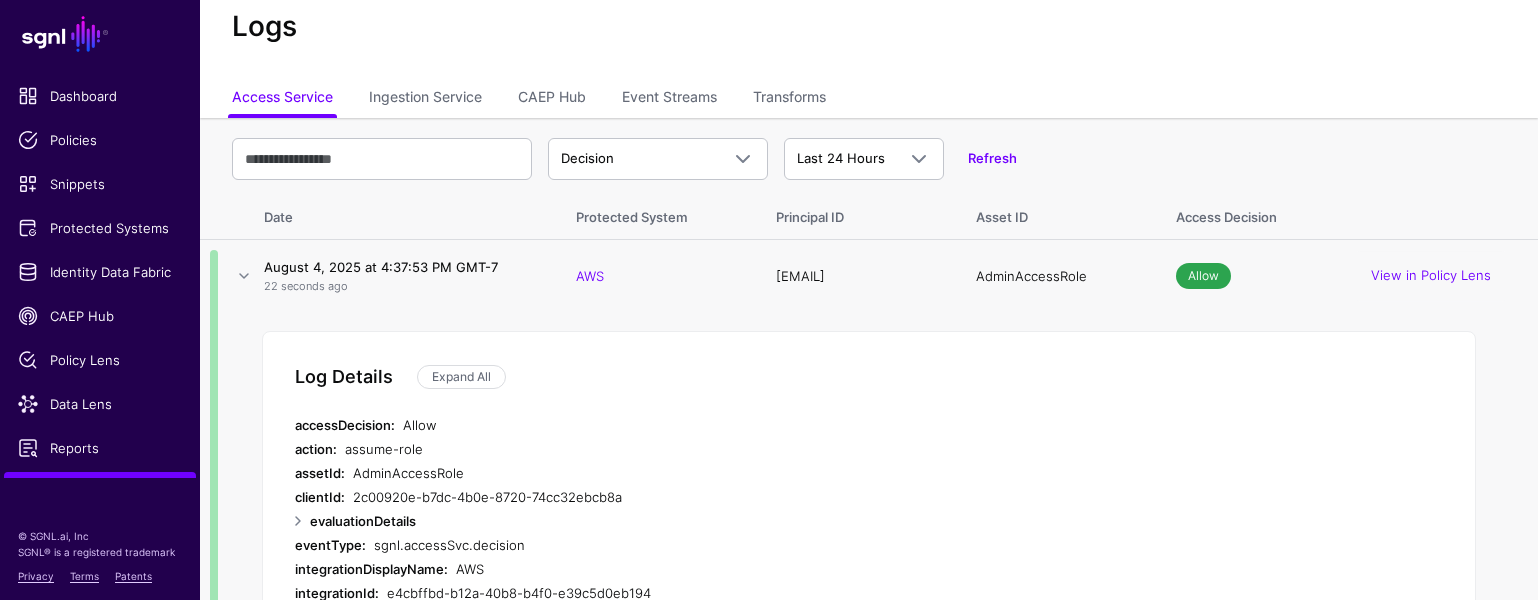scroll, scrollTop: 46, scrollLeft: 0, axis: vertical 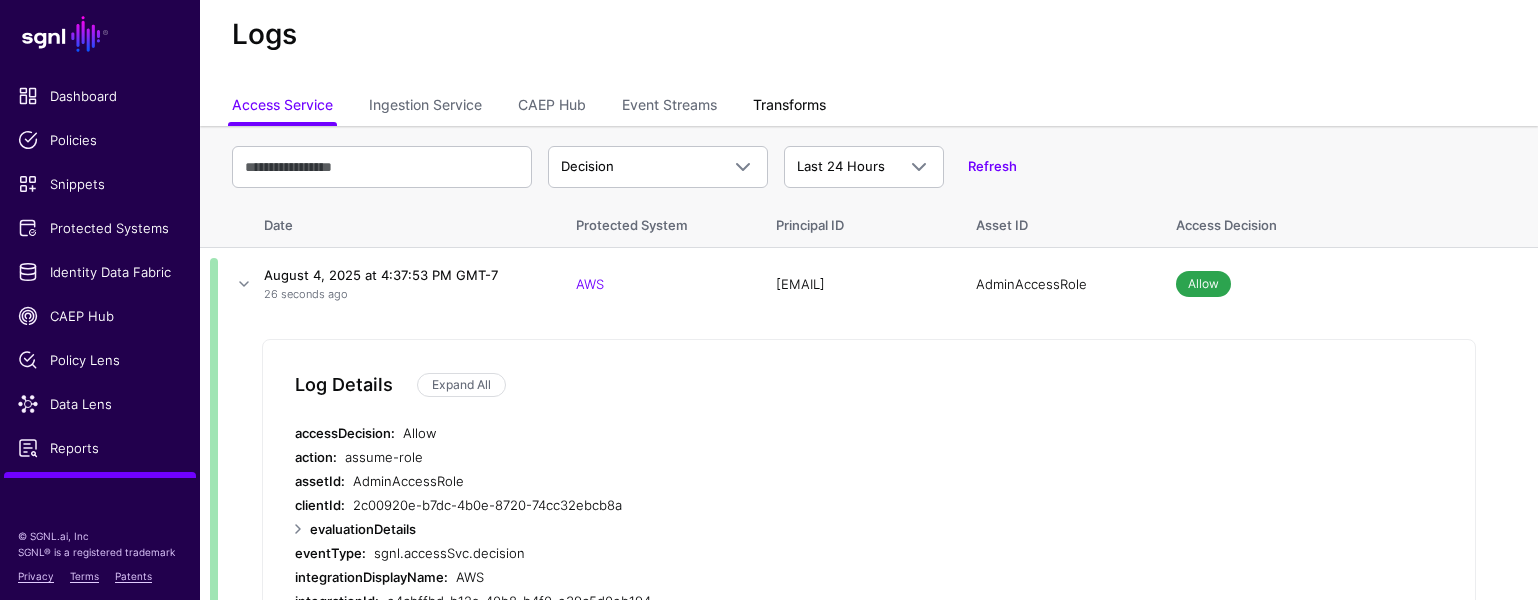 click on "Transforms" 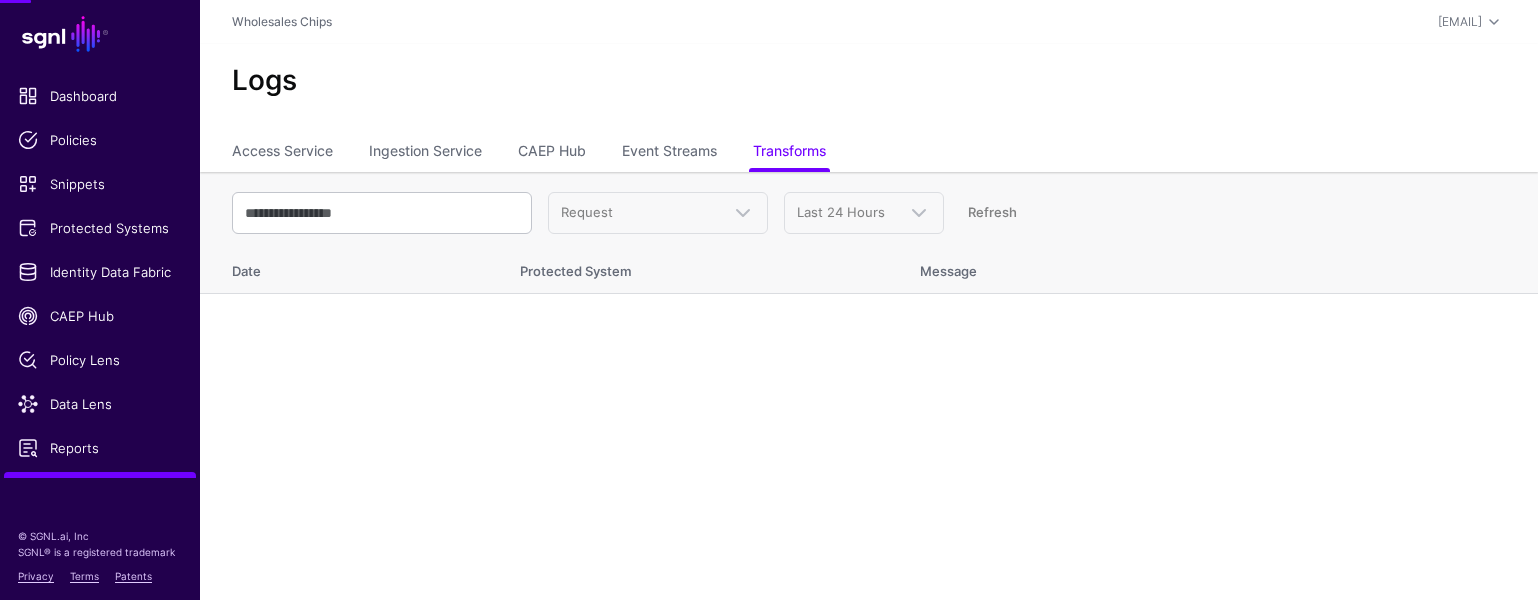 scroll, scrollTop: 0, scrollLeft: 0, axis: both 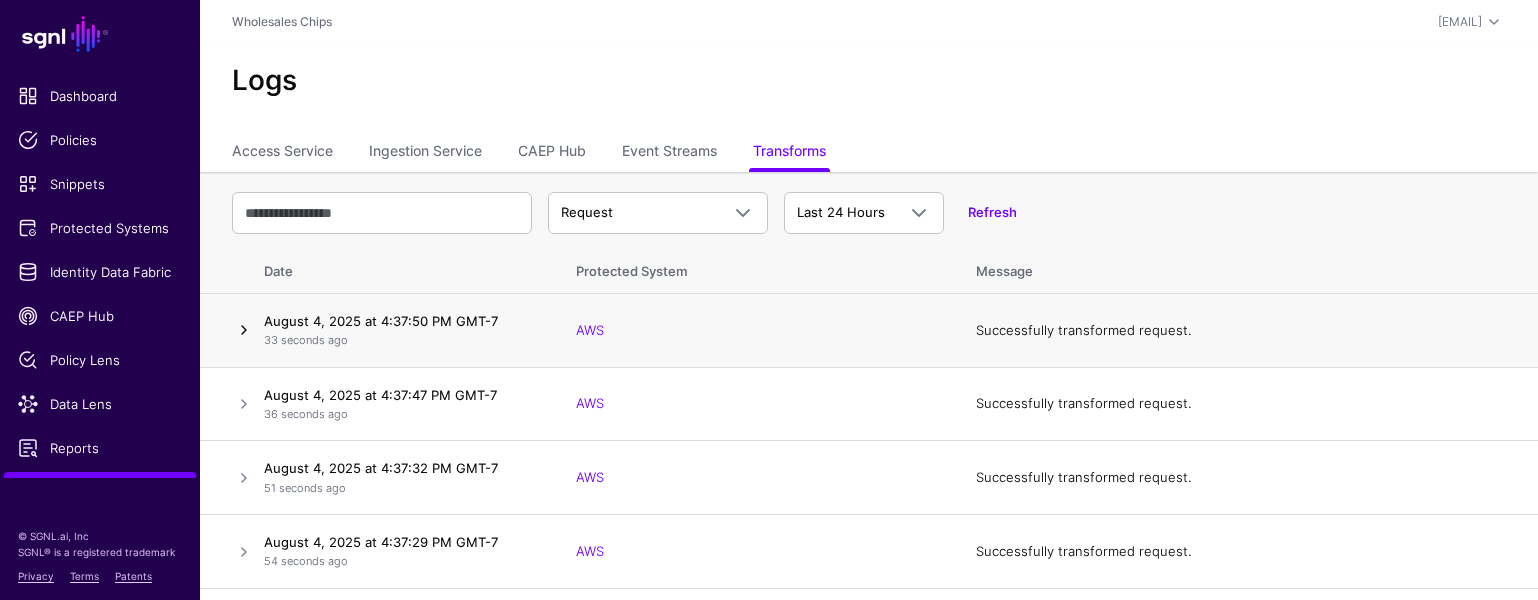 click at bounding box center (244, 330) 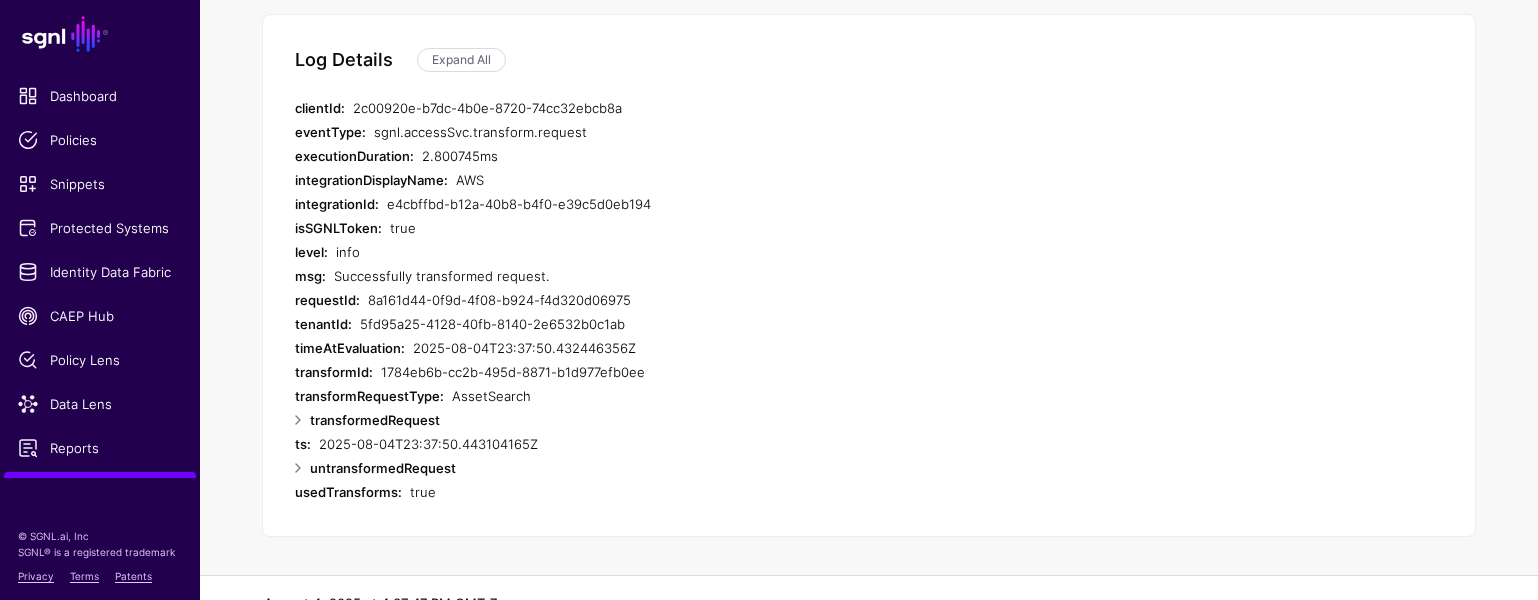 scroll, scrollTop: 388, scrollLeft: 0, axis: vertical 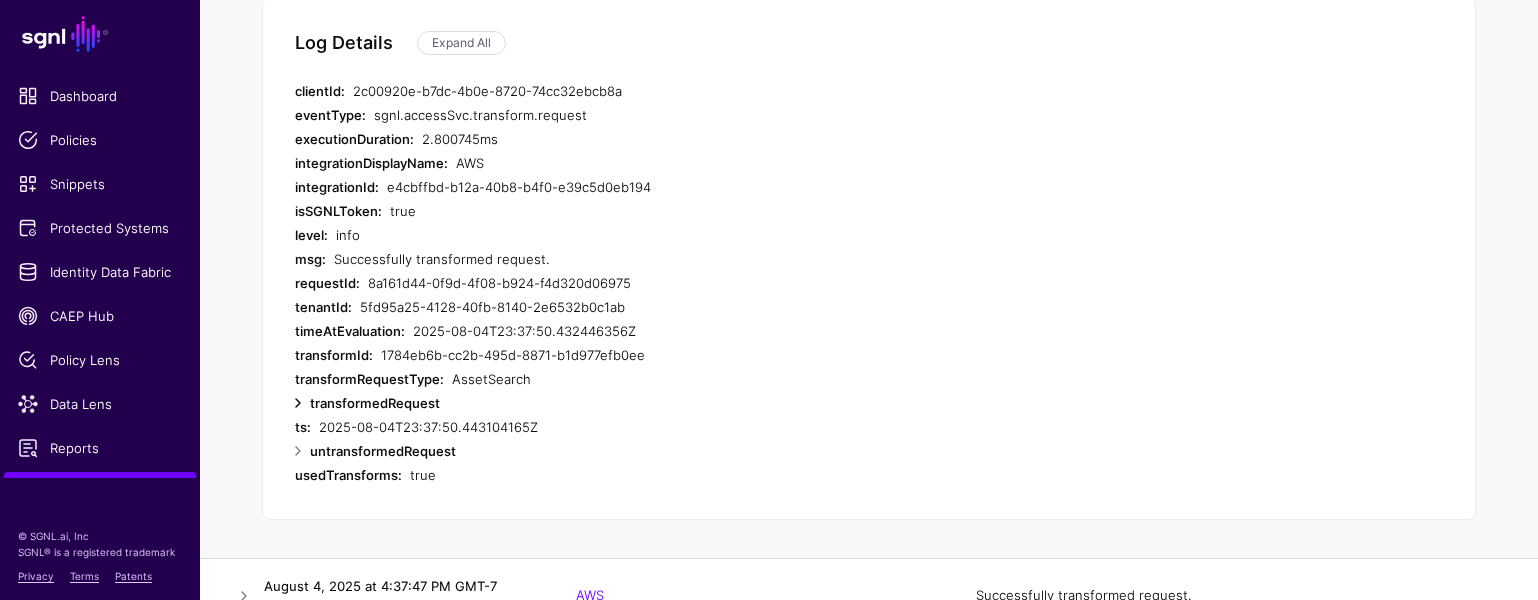 click at bounding box center [298, 403] 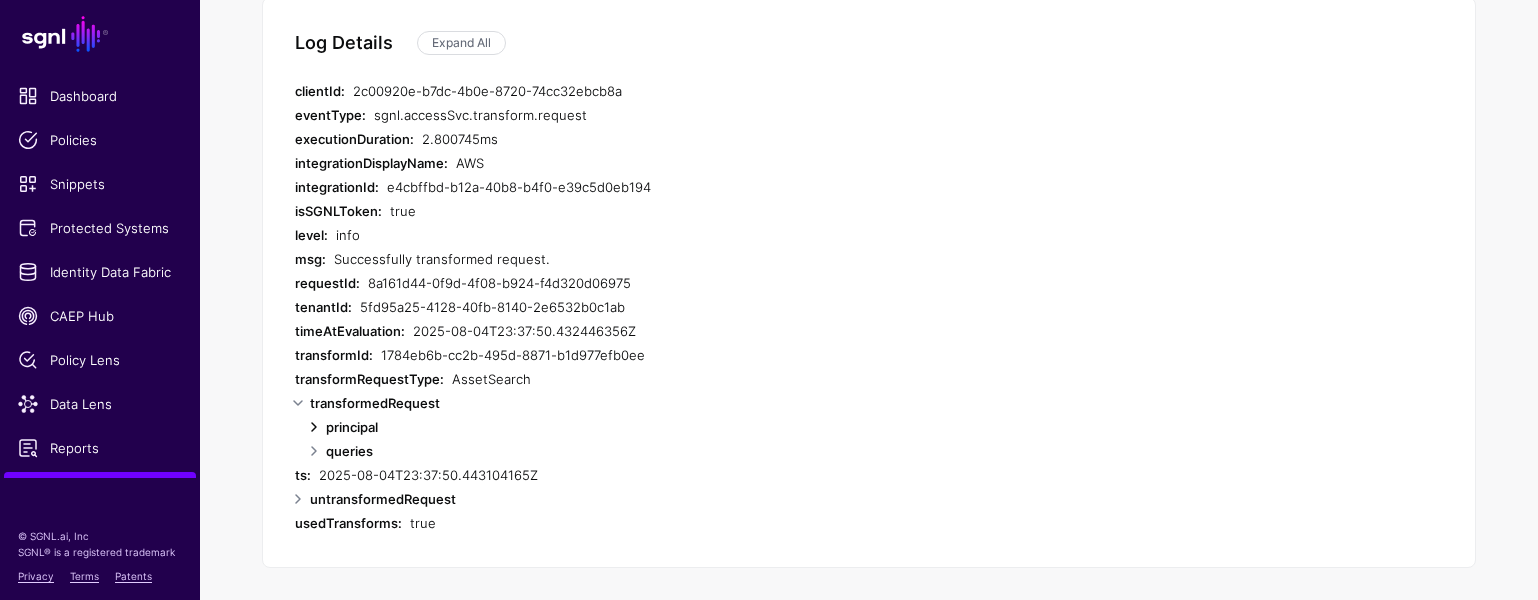 click at bounding box center [314, 427] 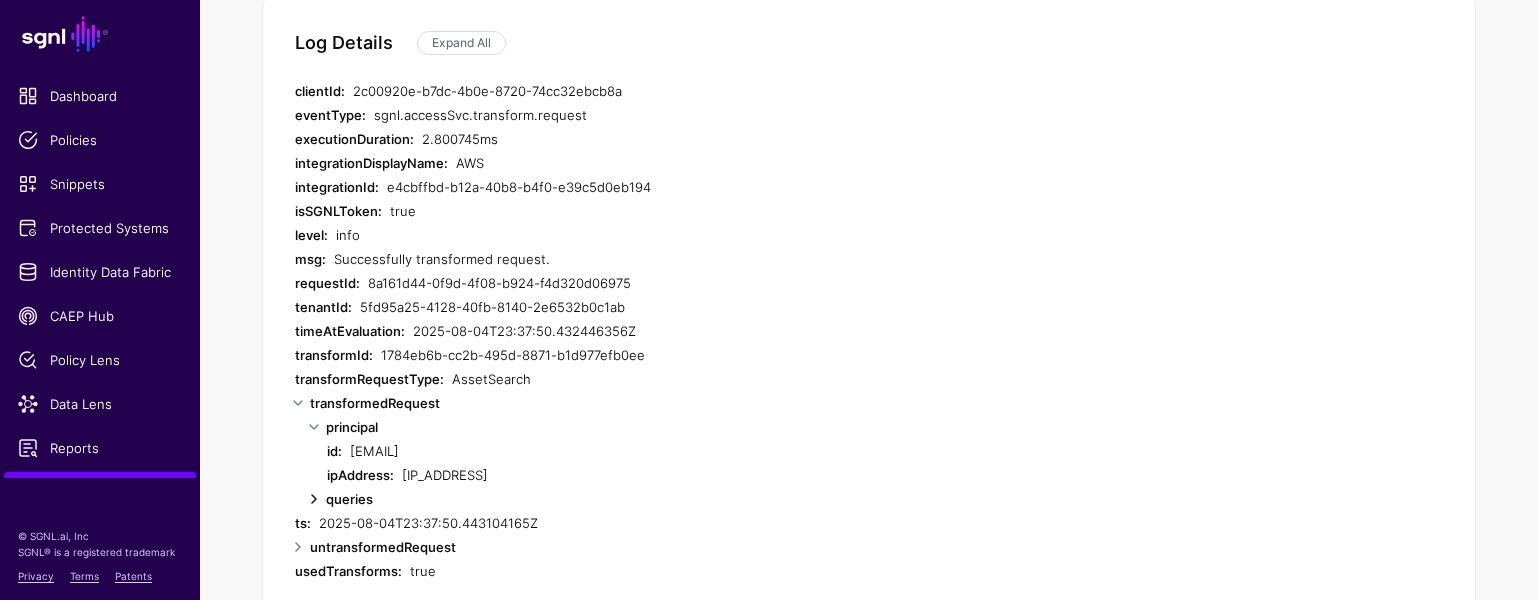 click at bounding box center (314, 499) 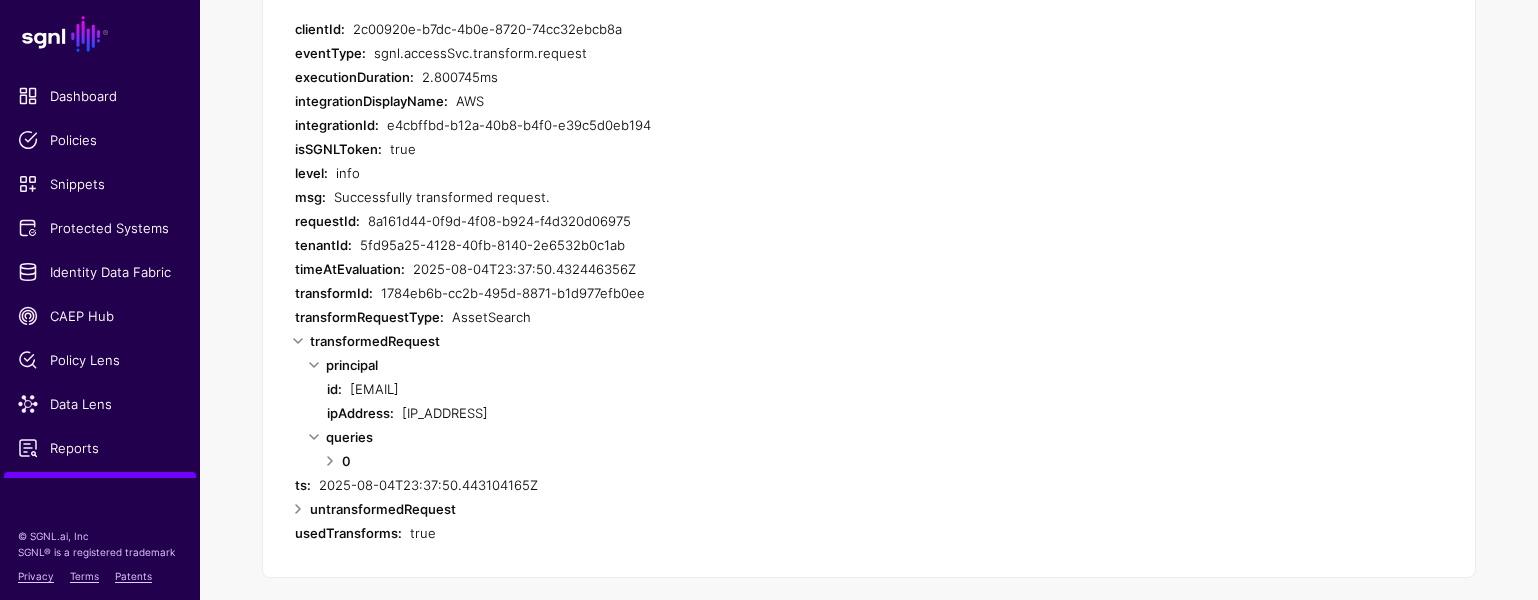 scroll, scrollTop: 513, scrollLeft: 0, axis: vertical 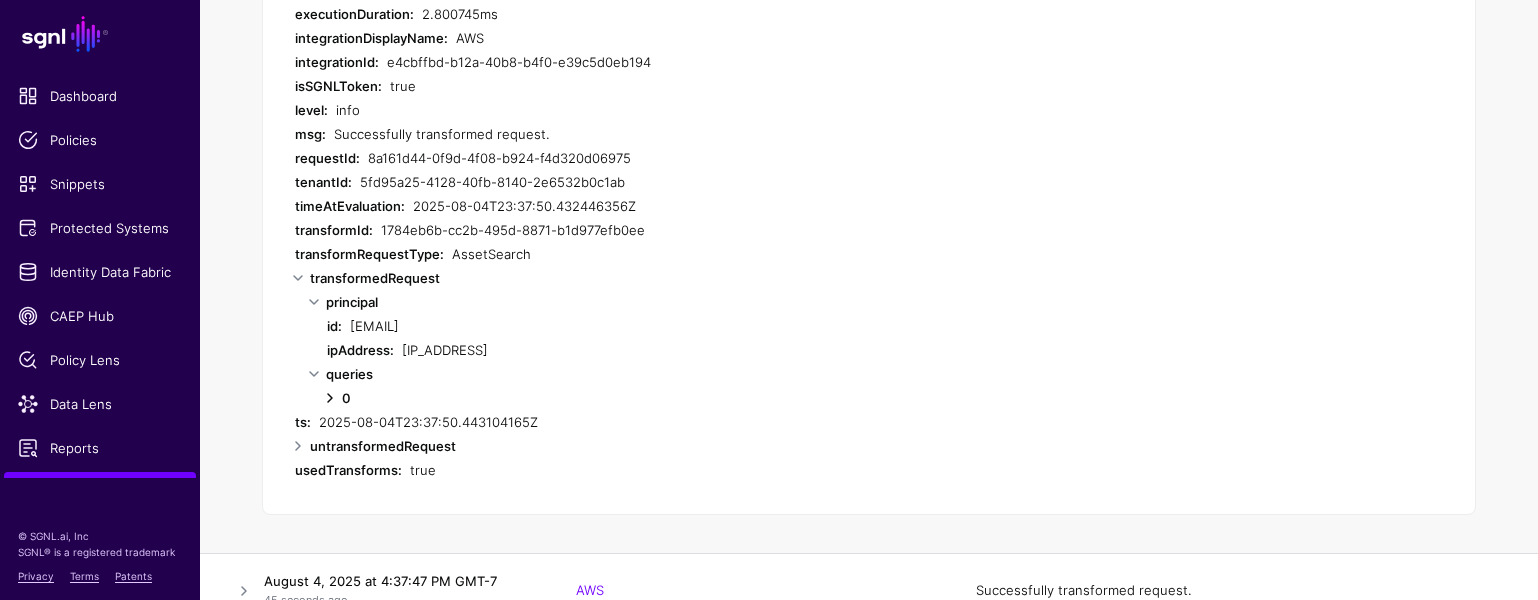 click at bounding box center (330, 398) 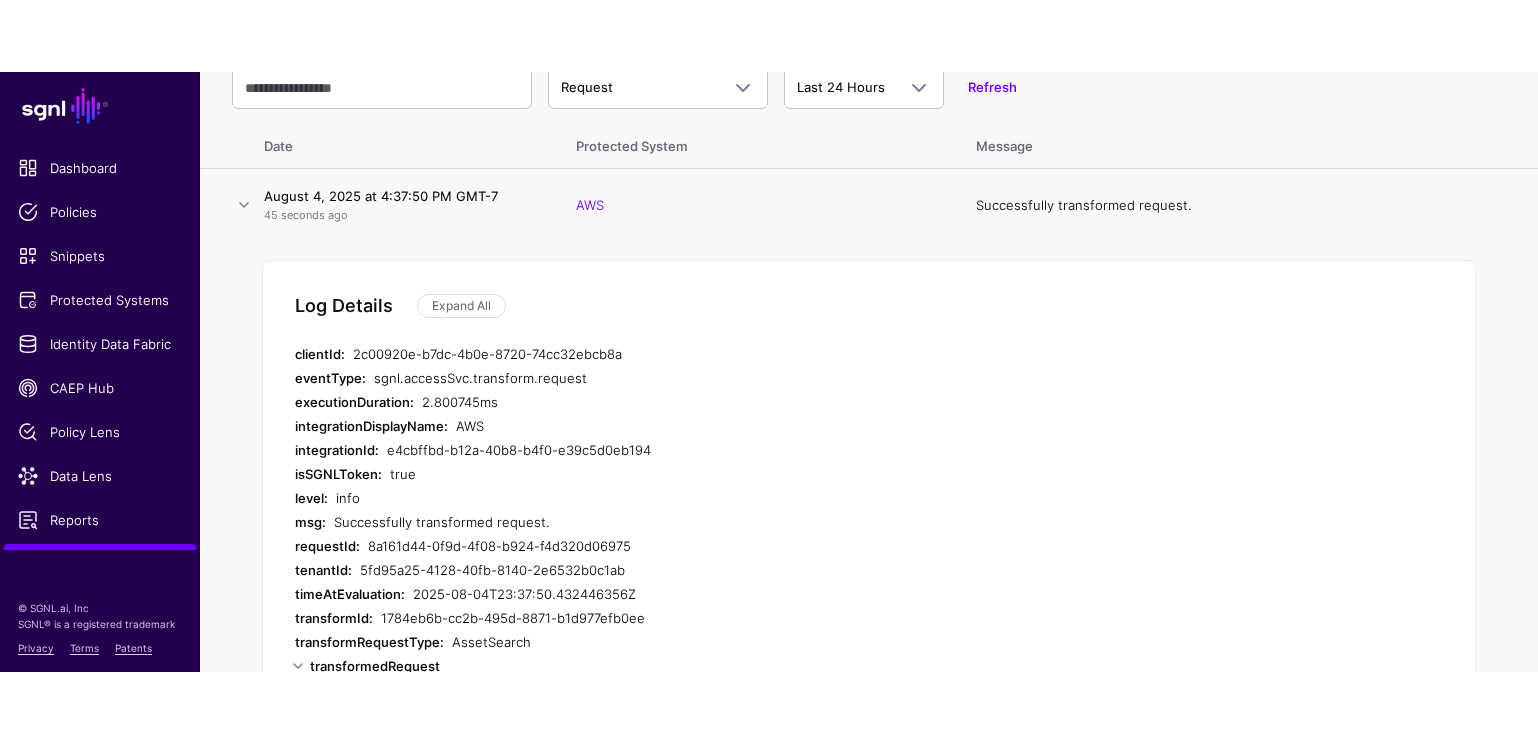 scroll, scrollTop: 170, scrollLeft: 0, axis: vertical 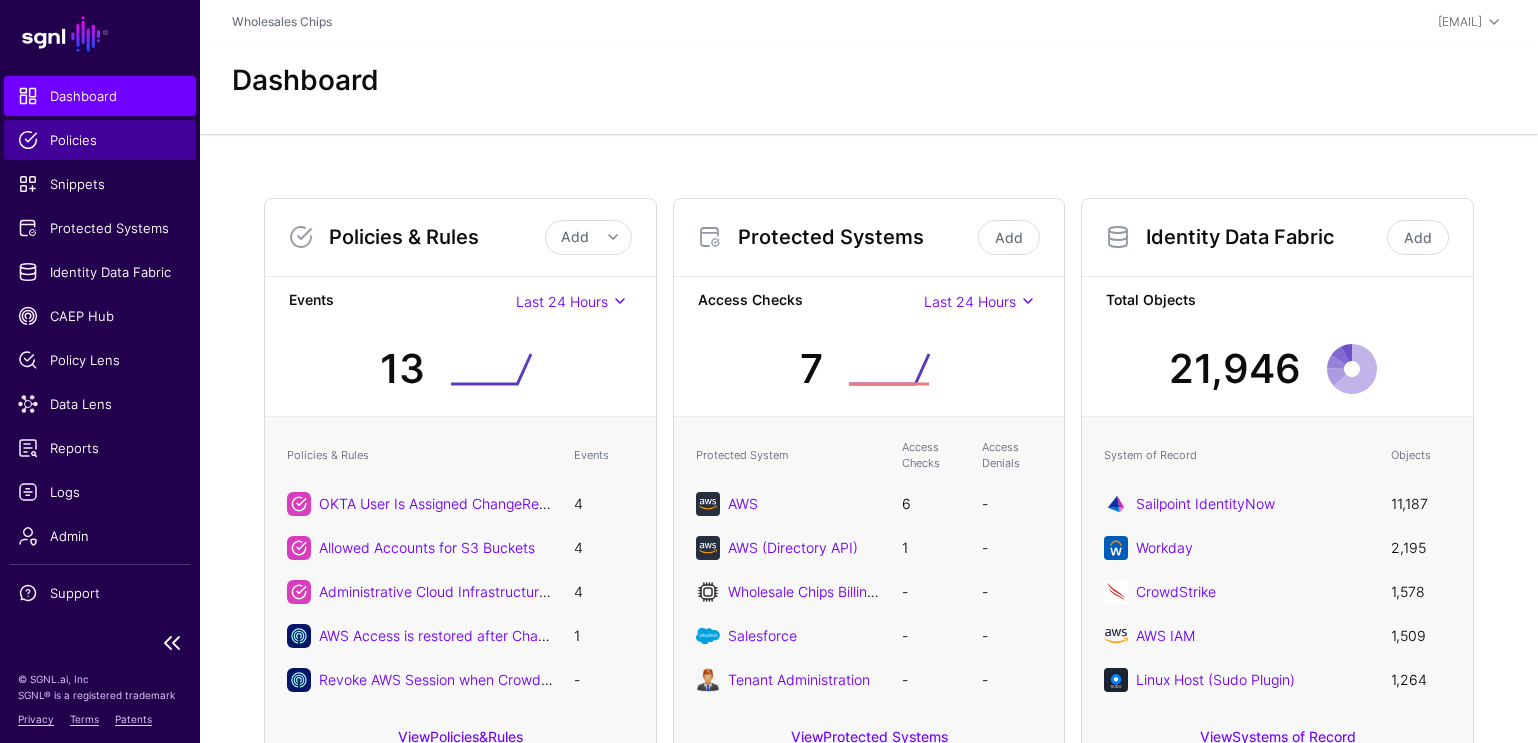 click on "Policies" 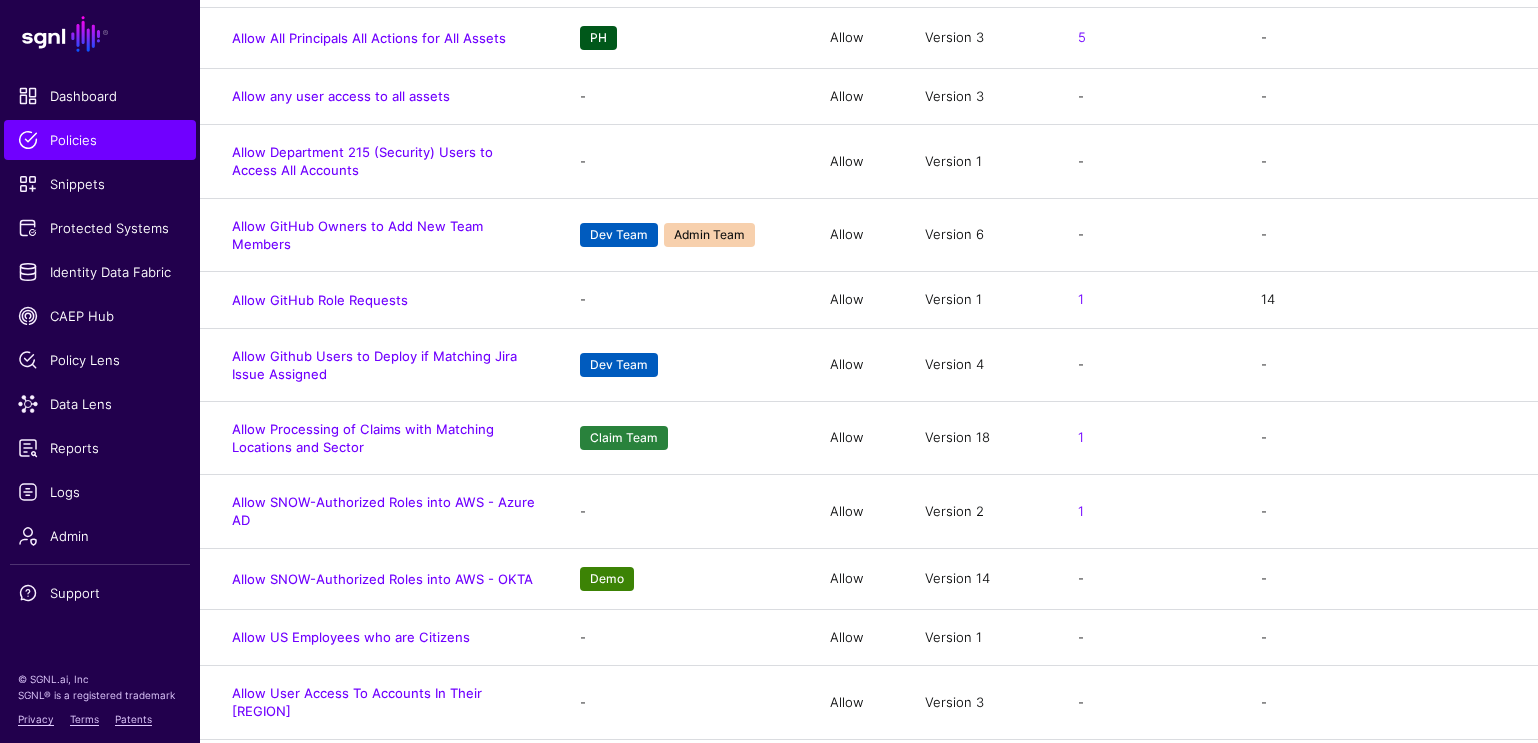 scroll, scrollTop: 630, scrollLeft: 0, axis: vertical 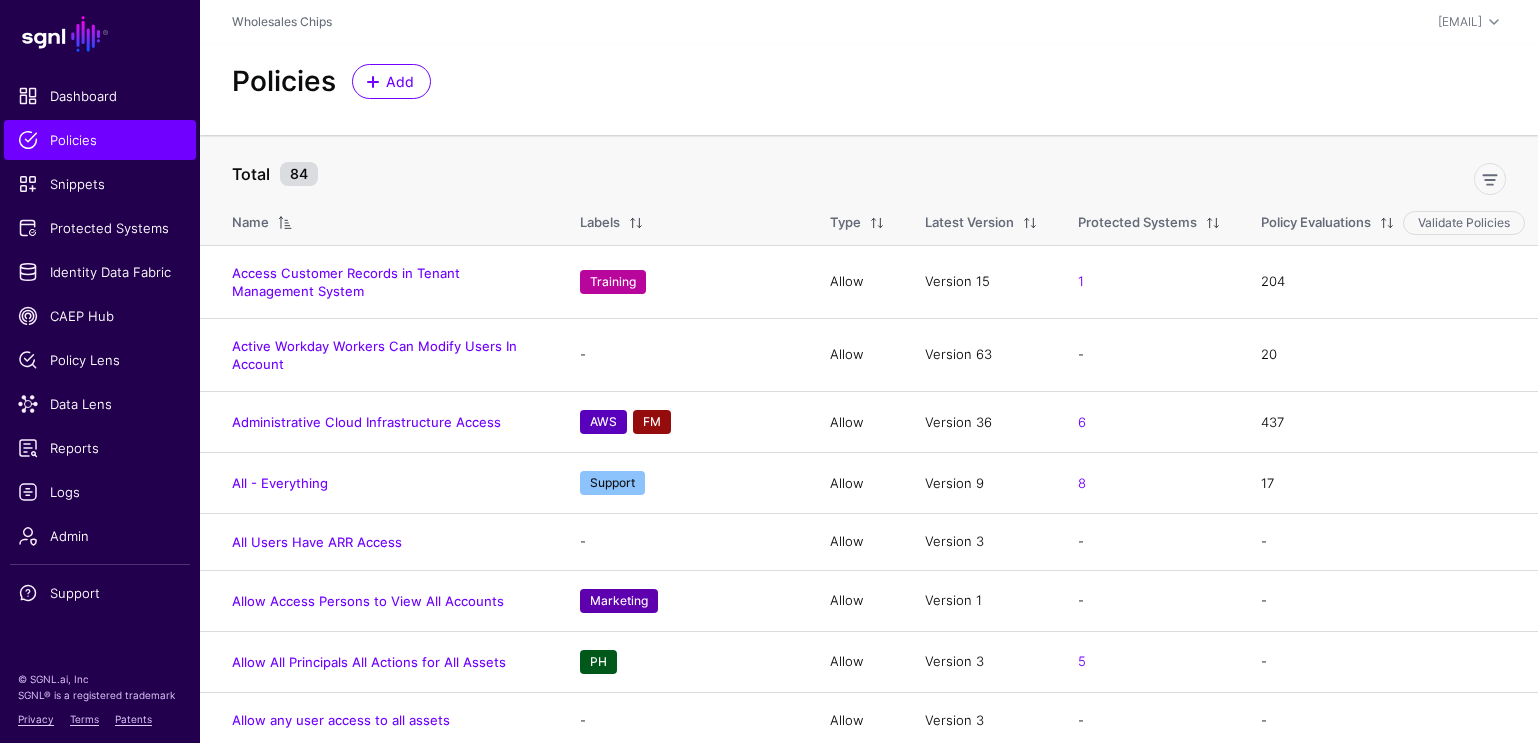 click on "Total" 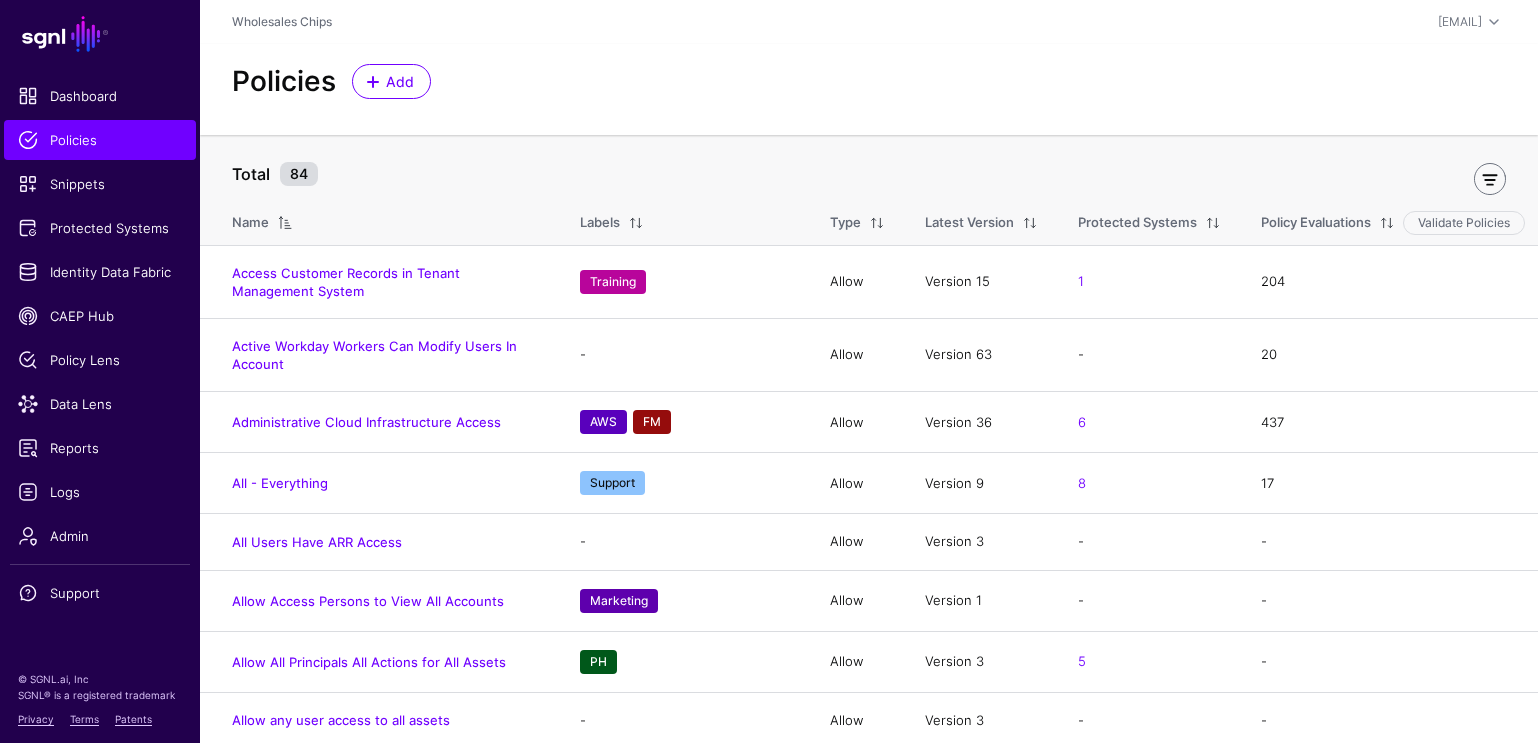 click 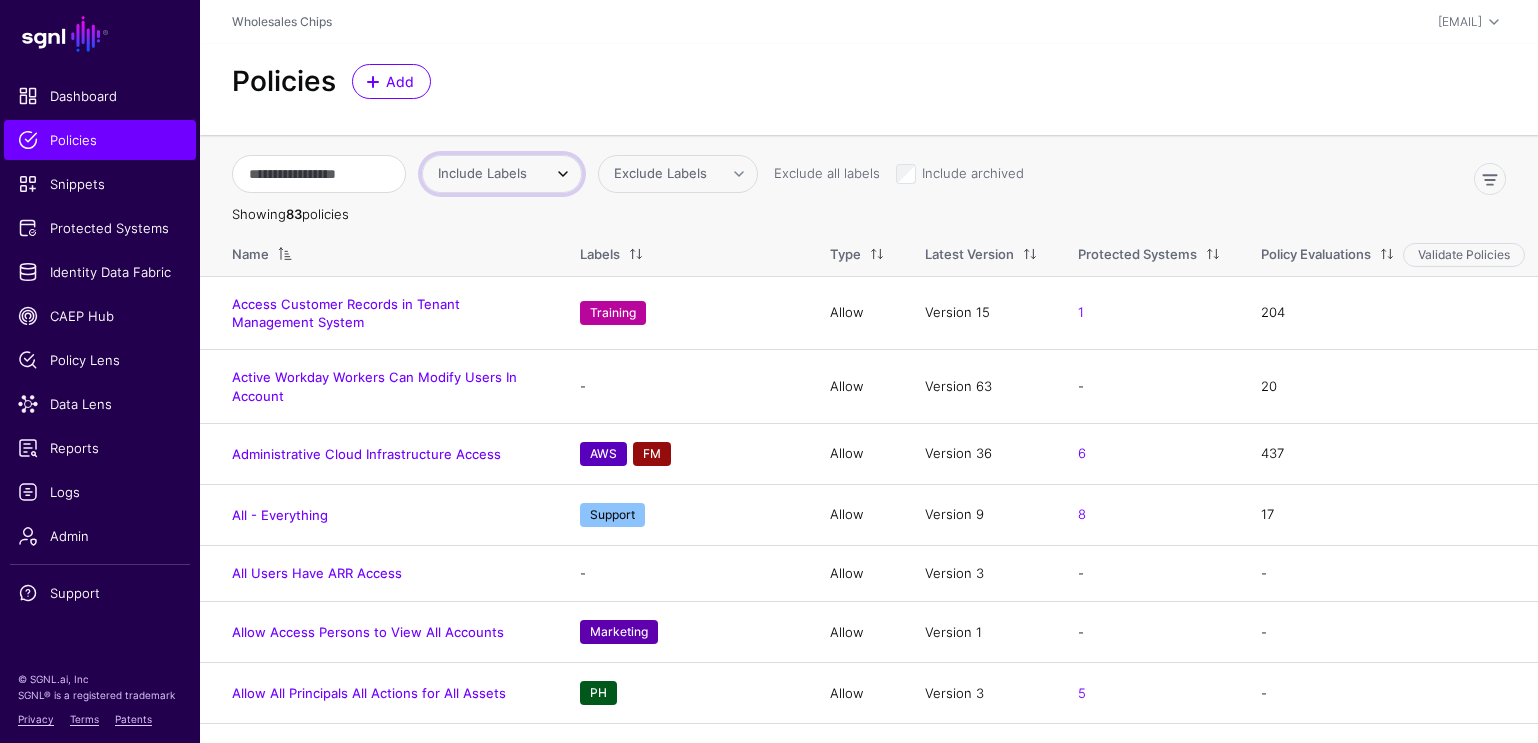 click at bounding box center (563, 174) 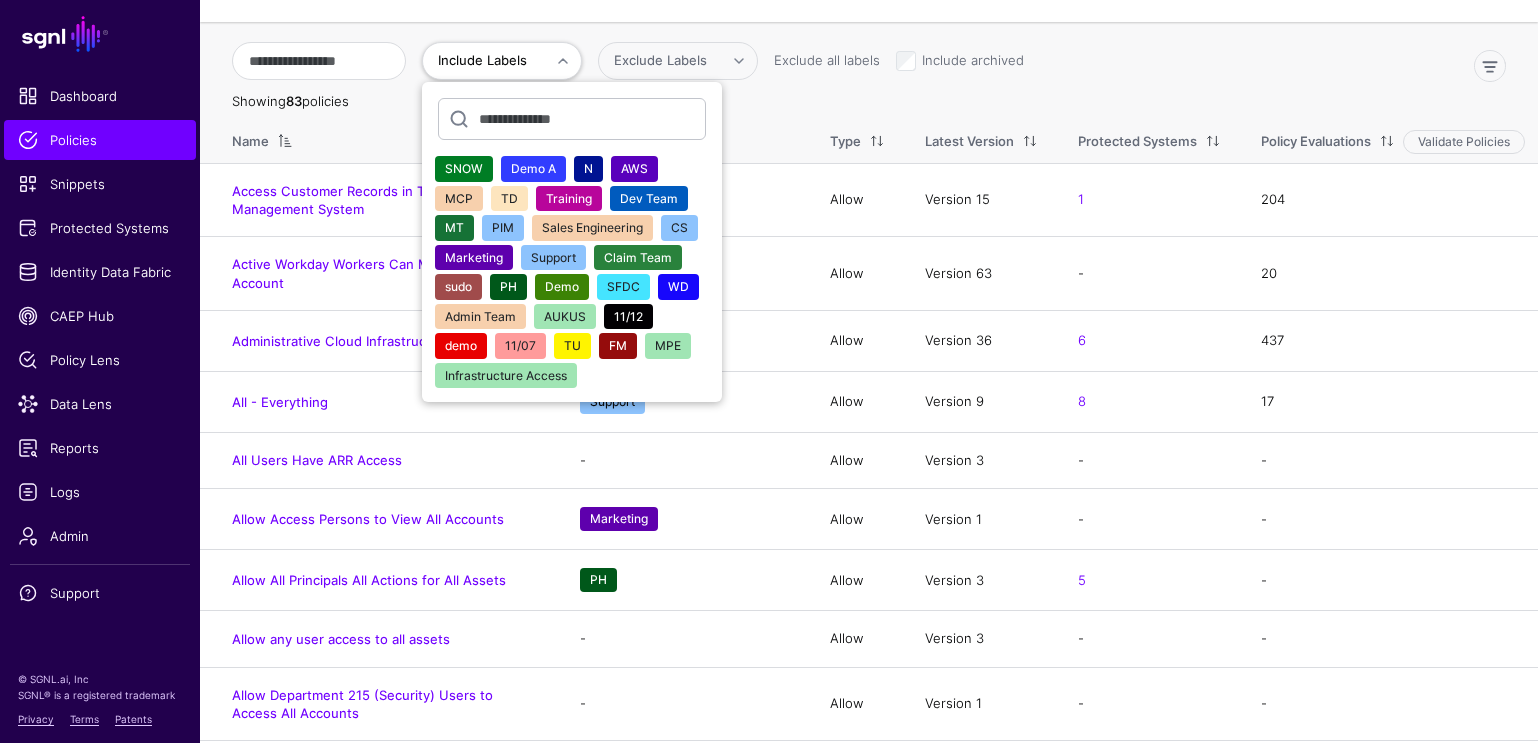 scroll, scrollTop: 0, scrollLeft: 0, axis: both 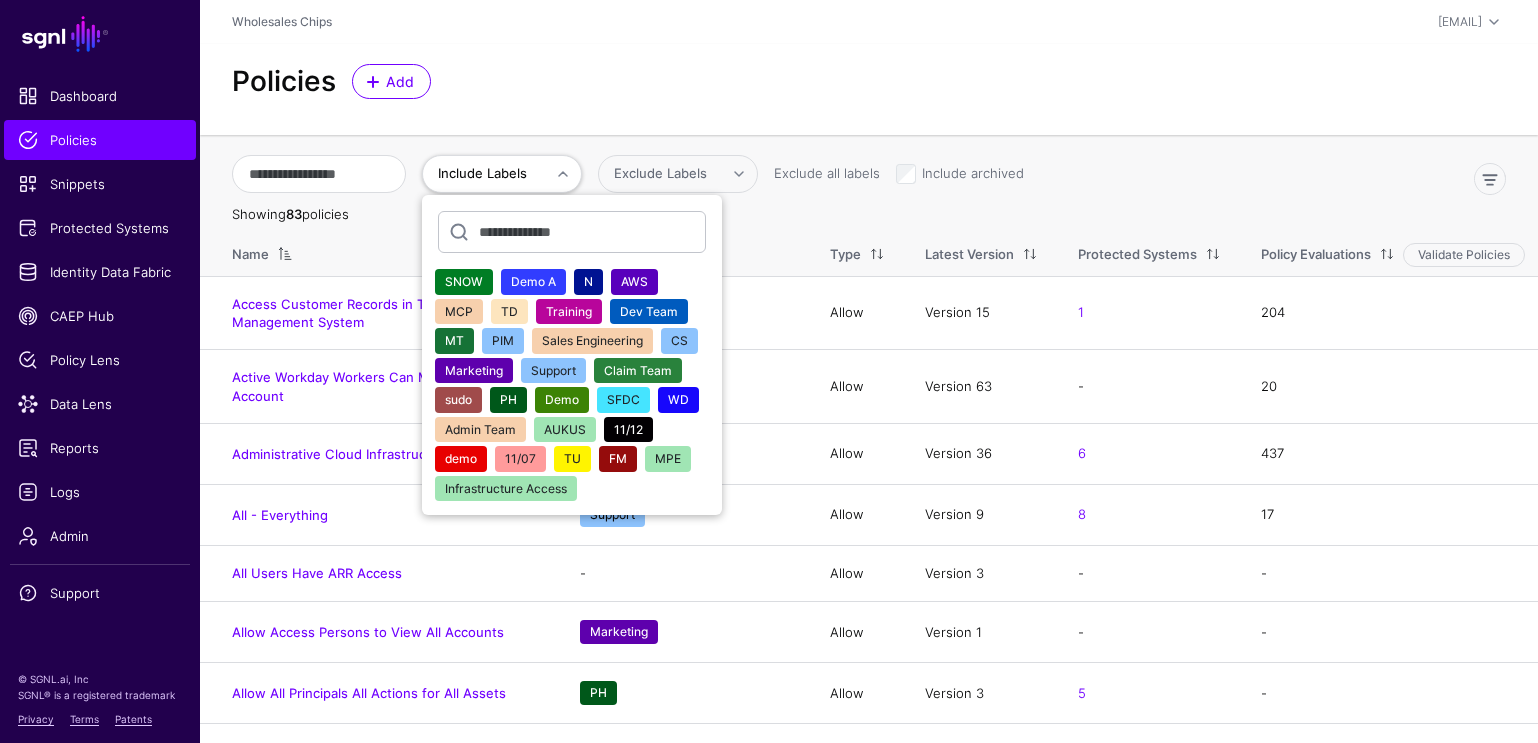 click on "MCP" 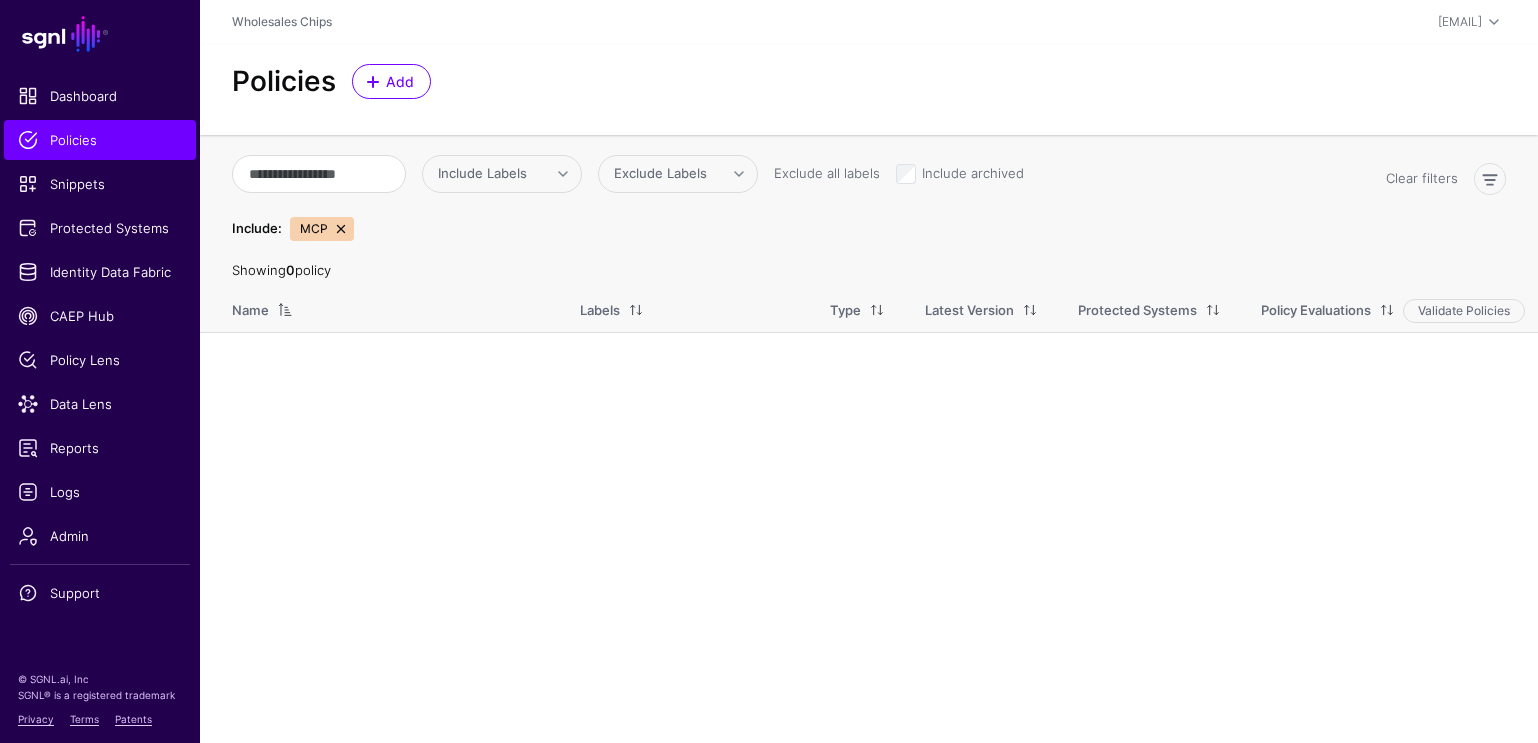 click 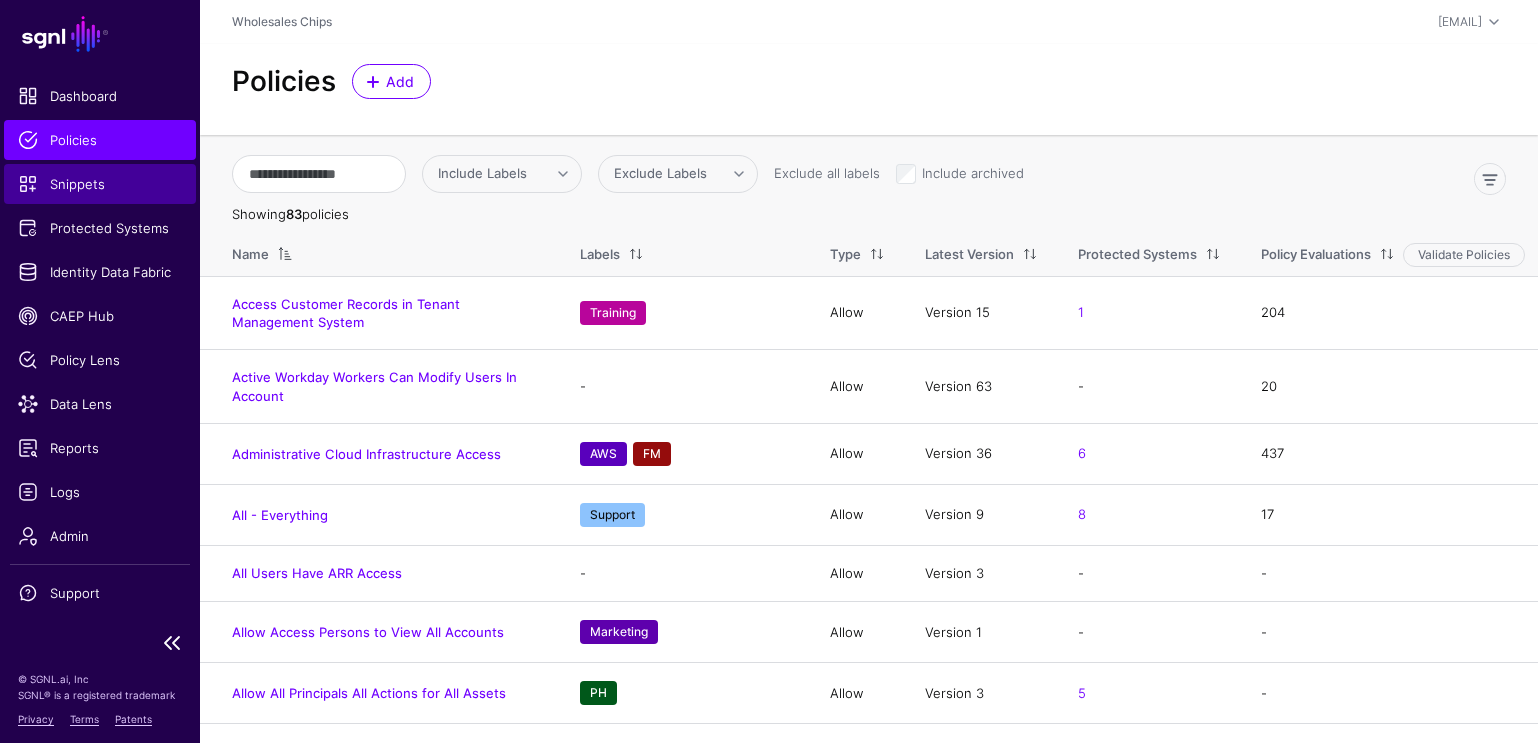 click on "Snippets" 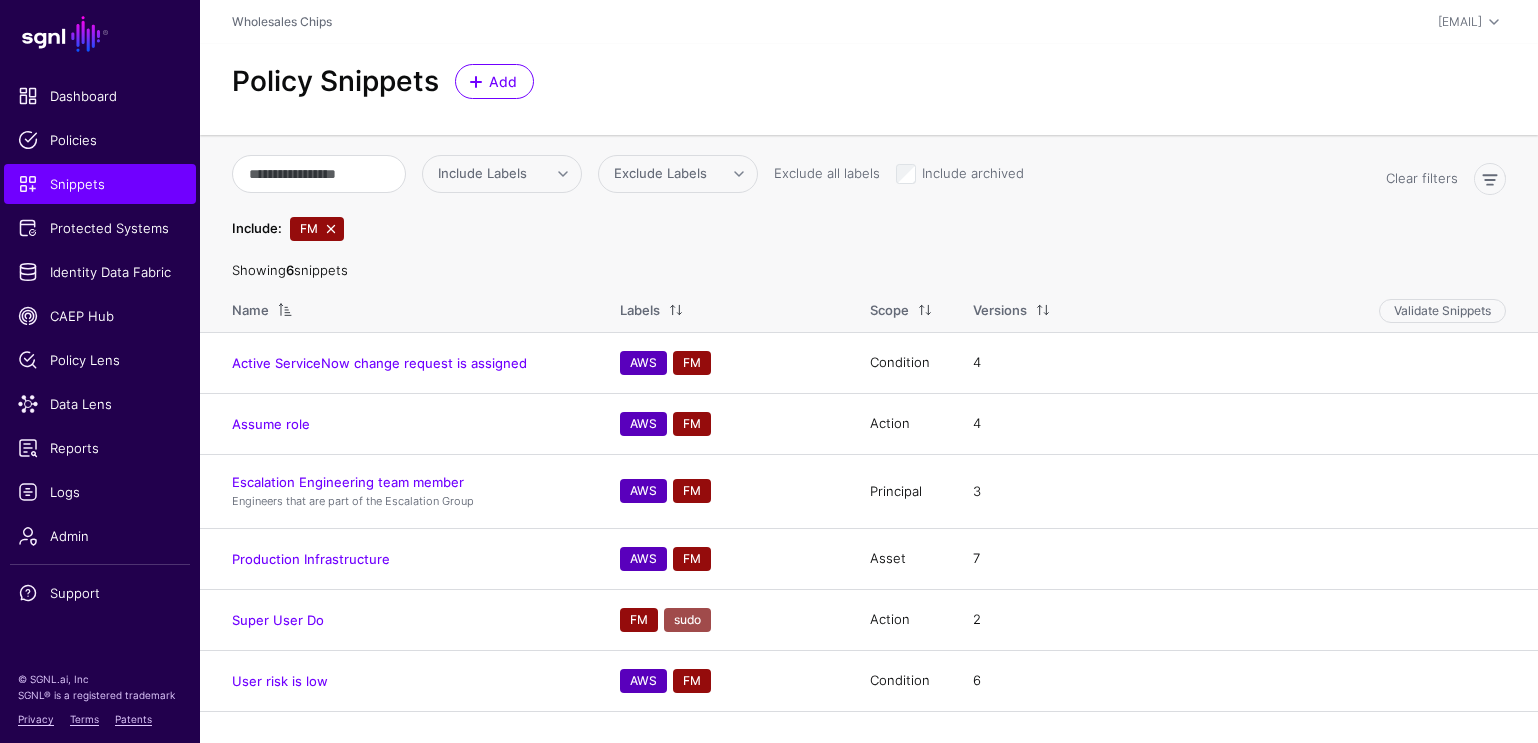 click 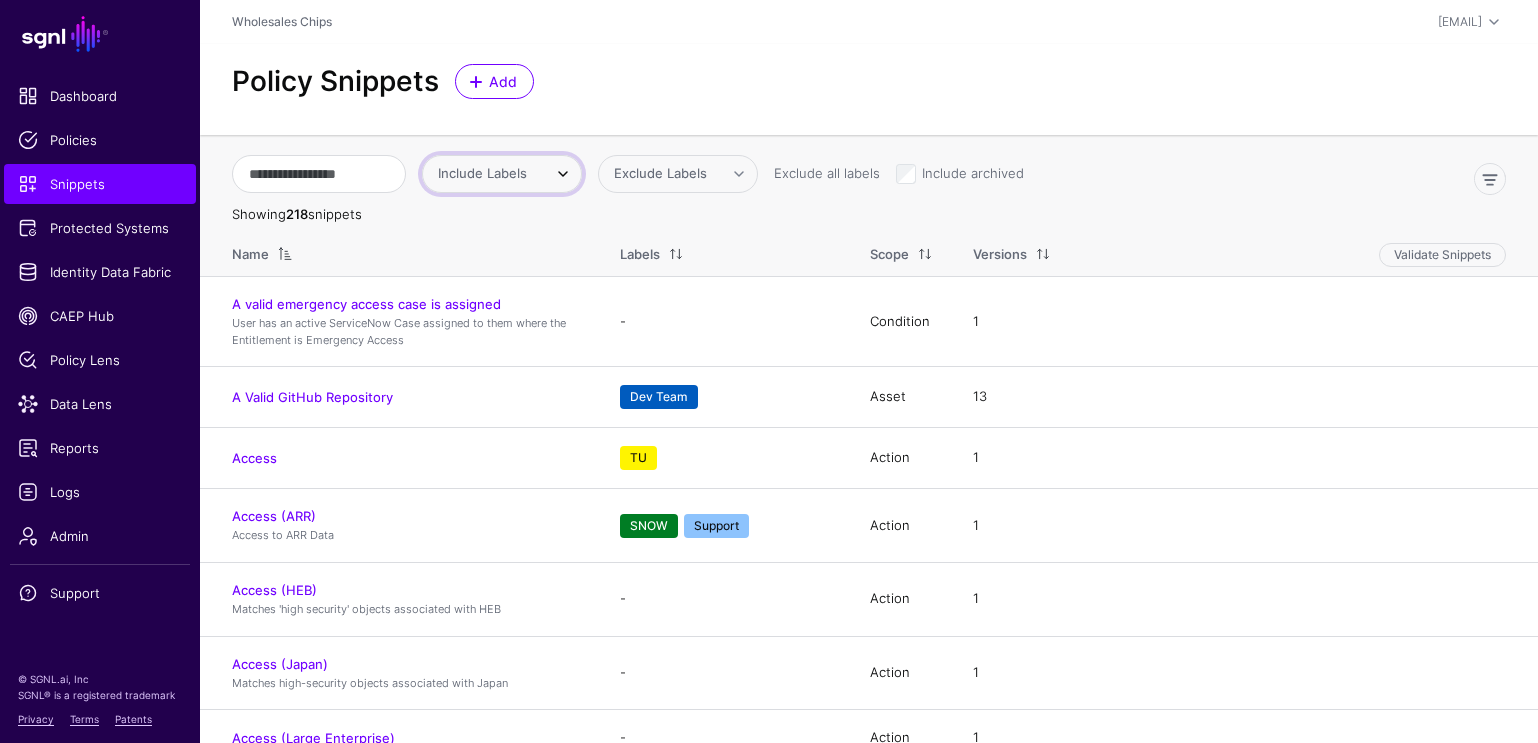 click on "Include Labels" at bounding box center [488, 174] 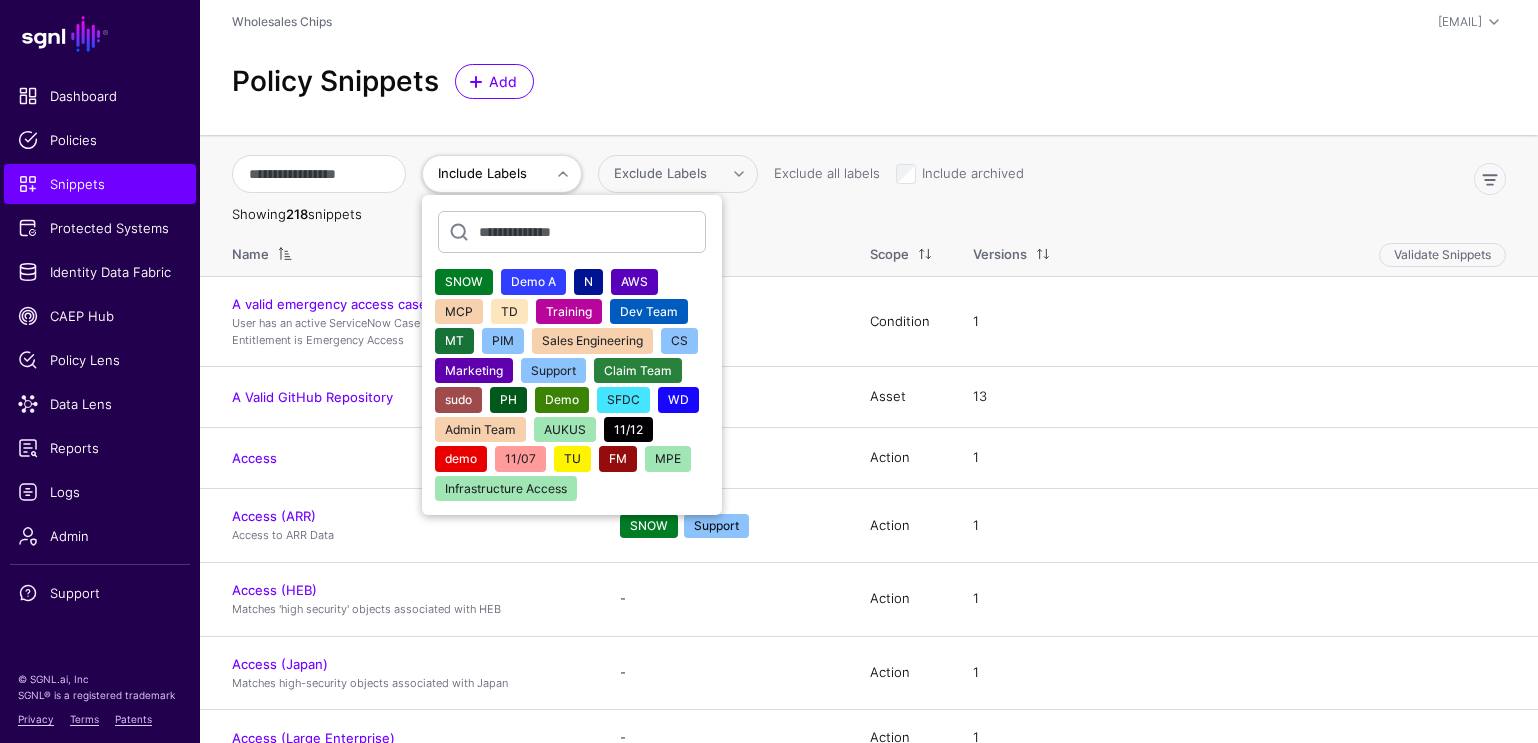 click on "MCP" 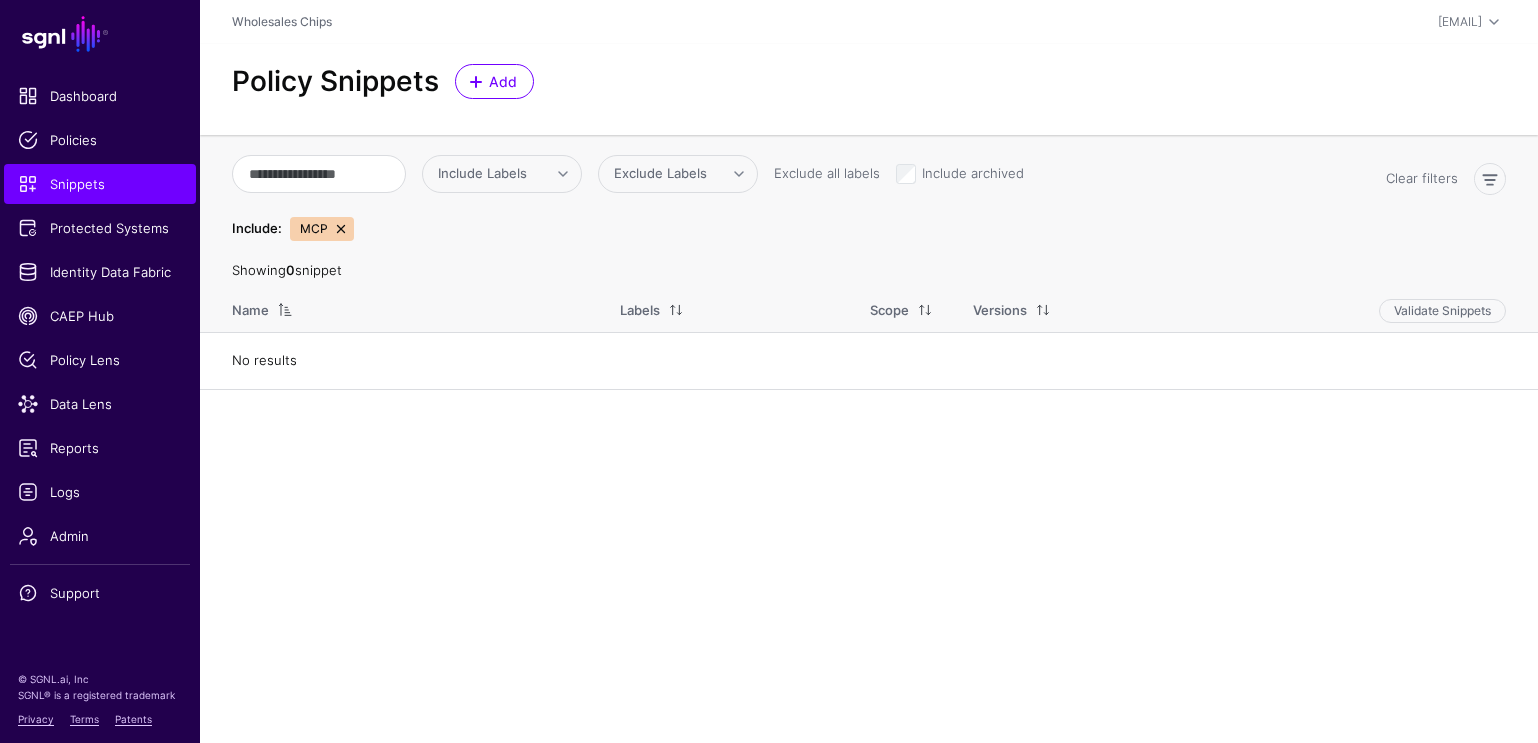 click 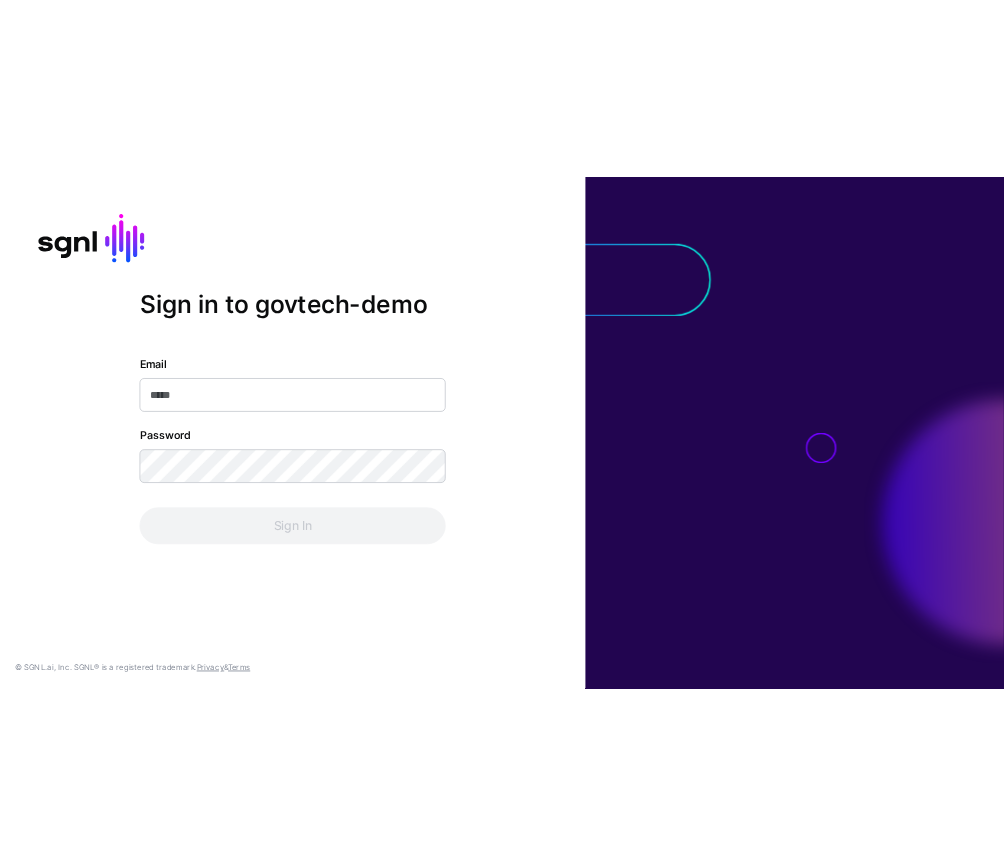 scroll, scrollTop: 0, scrollLeft: 0, axis: both 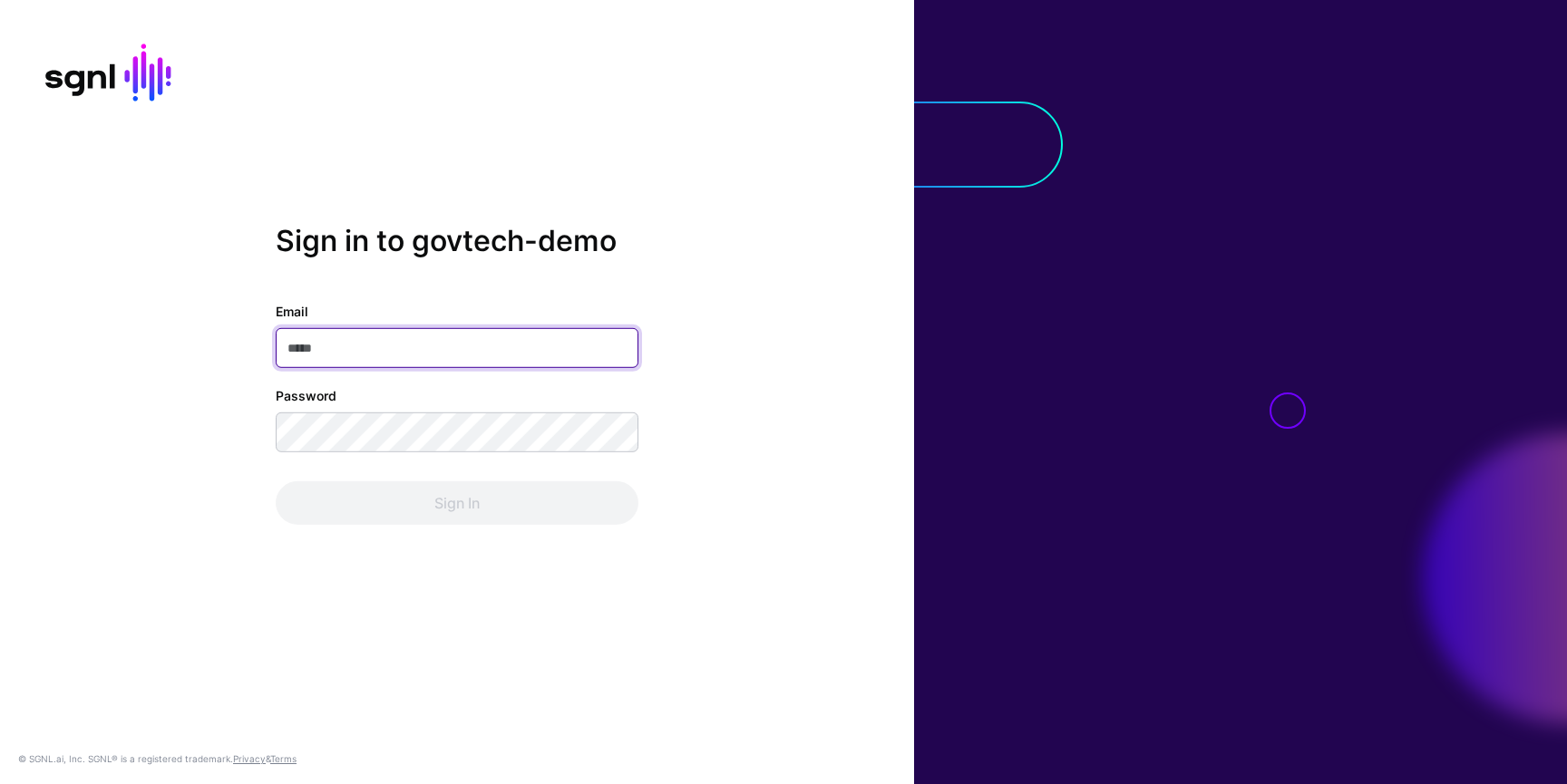 click on "Email" at bounding box center [457, 348] 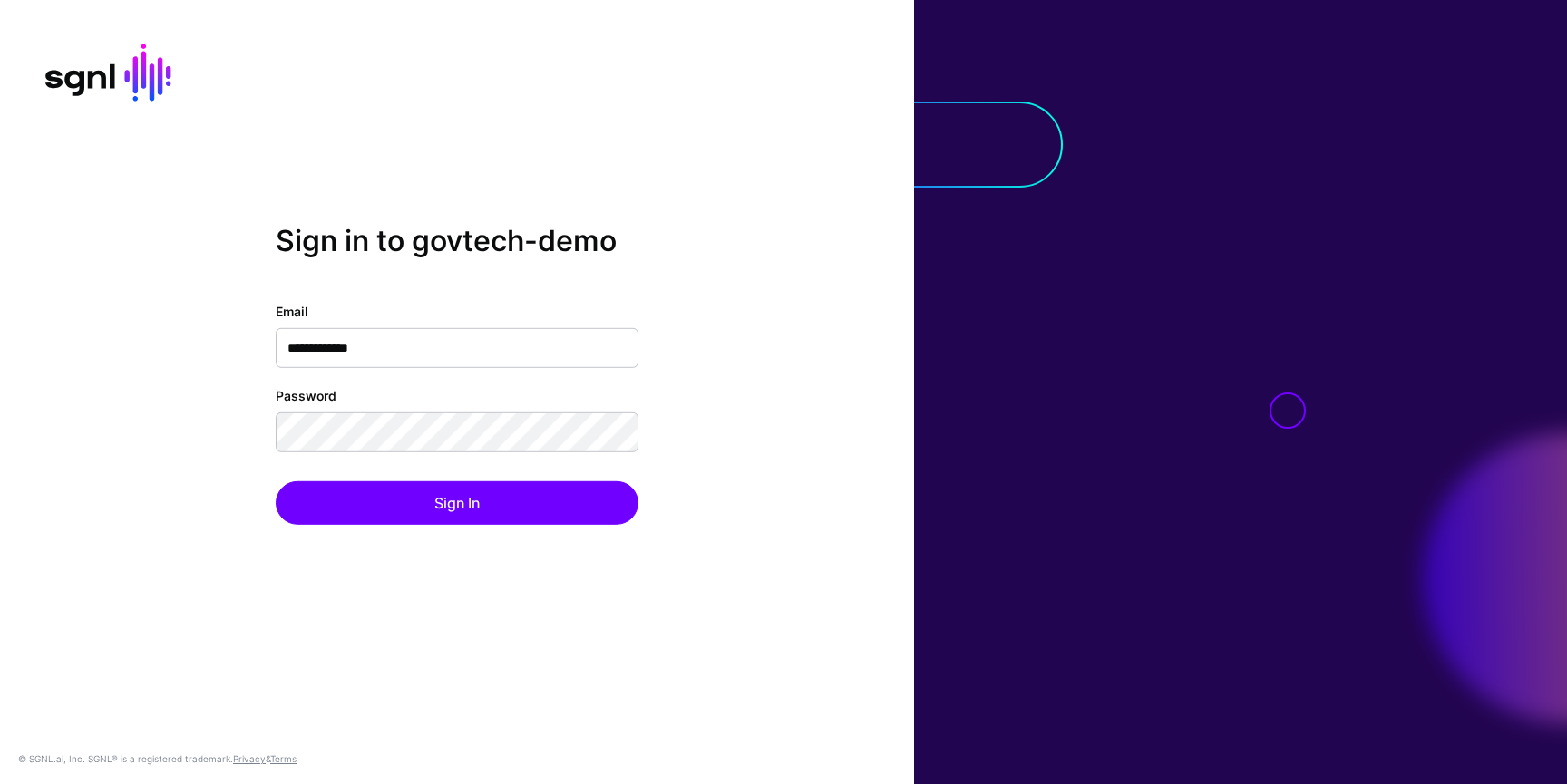 click on "**********" at bounding box center (457, 348) 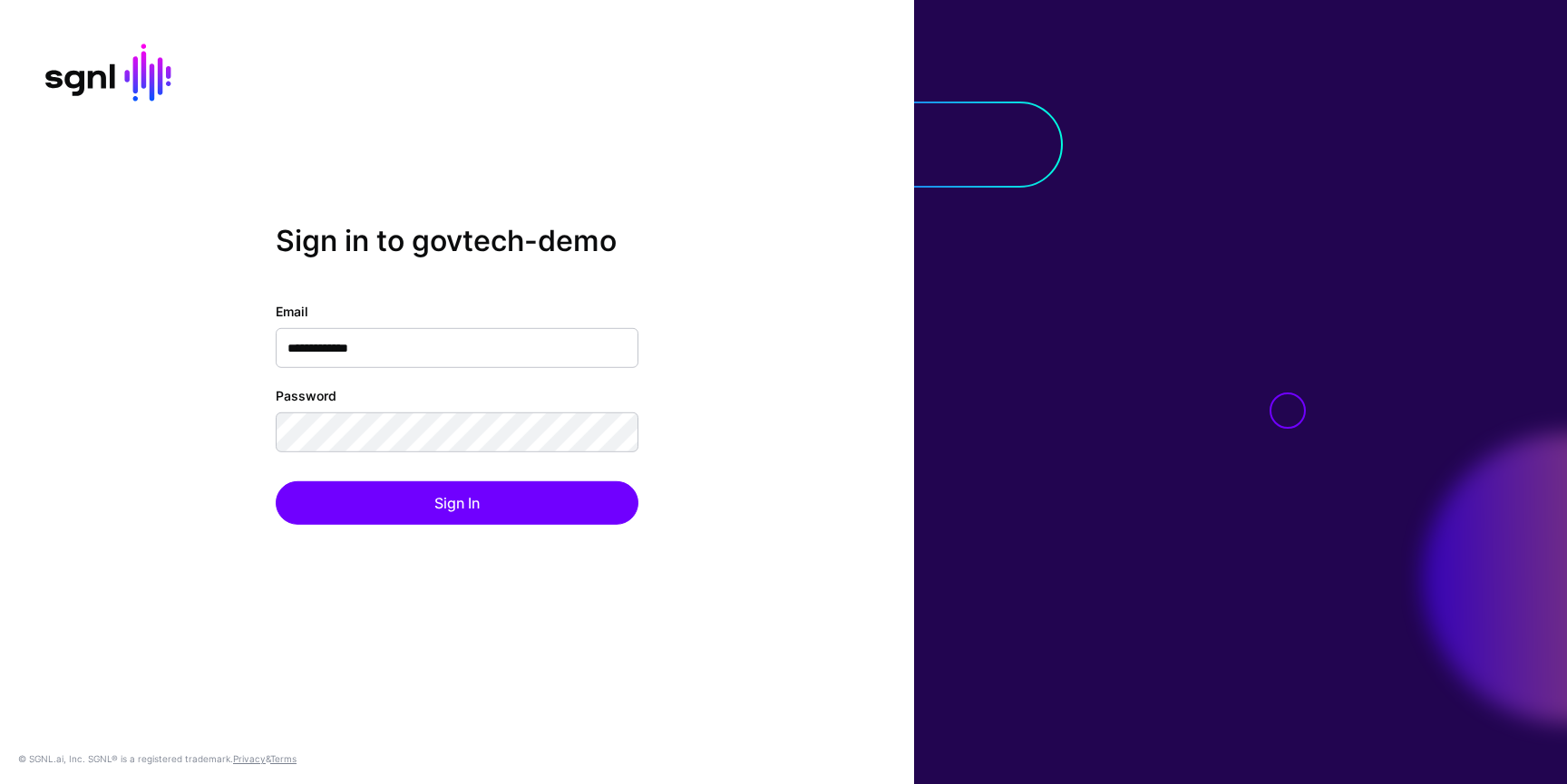 click on "**********" 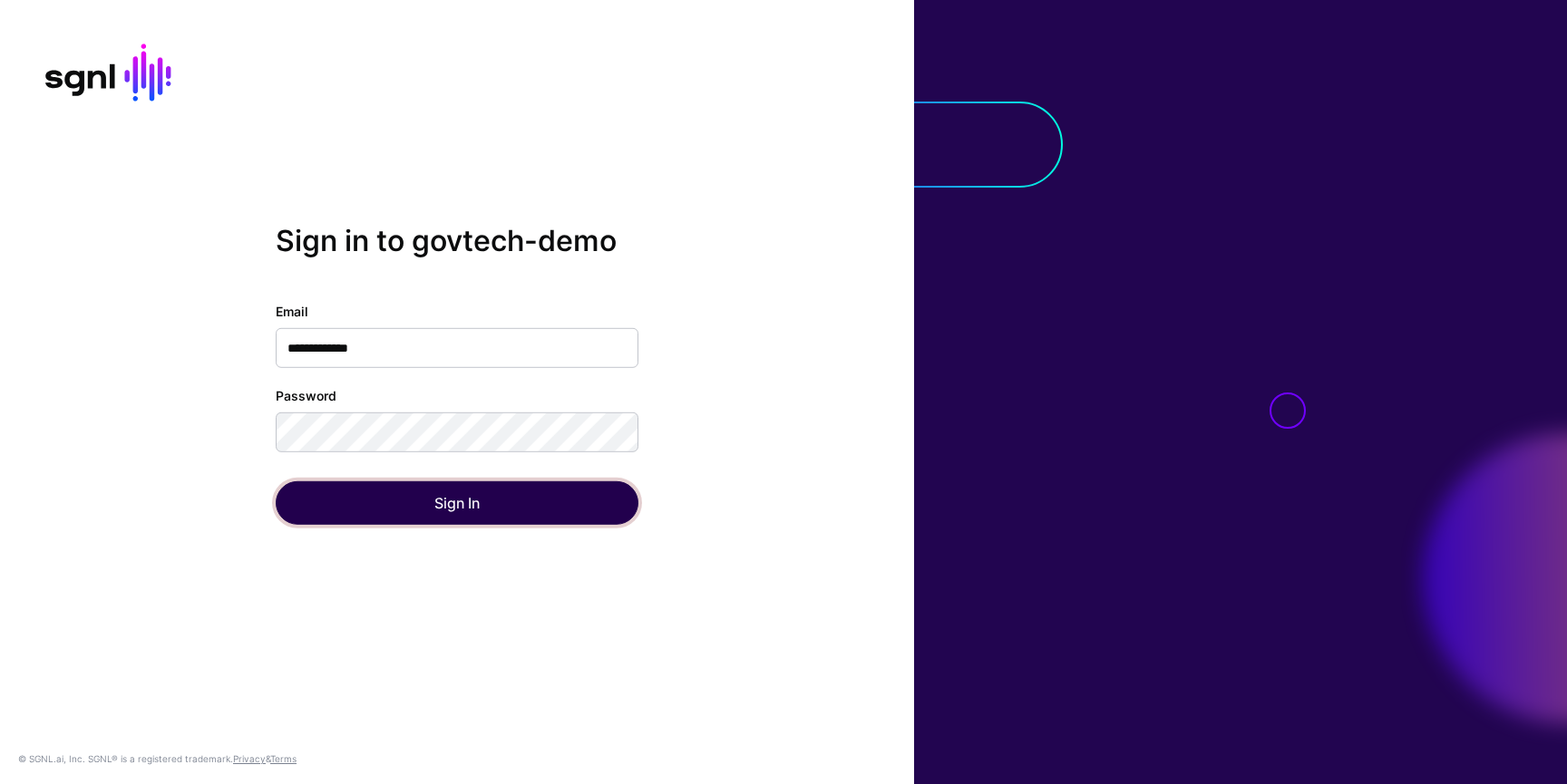 click on "Sign In" 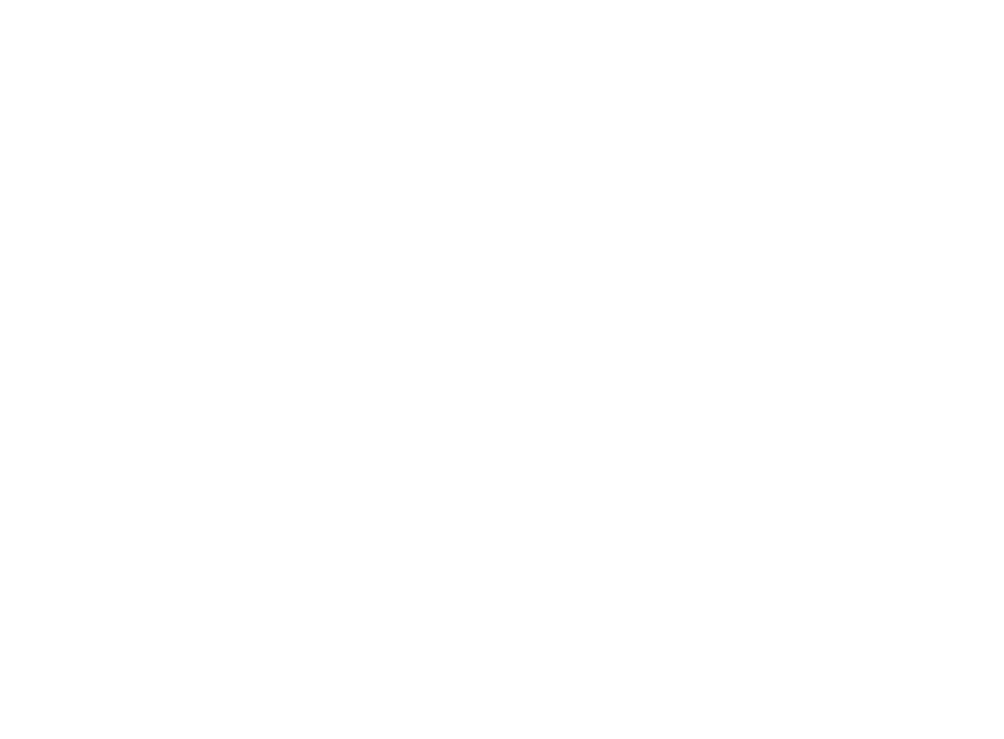 scroll, scrollTop: 0, scrollLeft: 0, axis: both 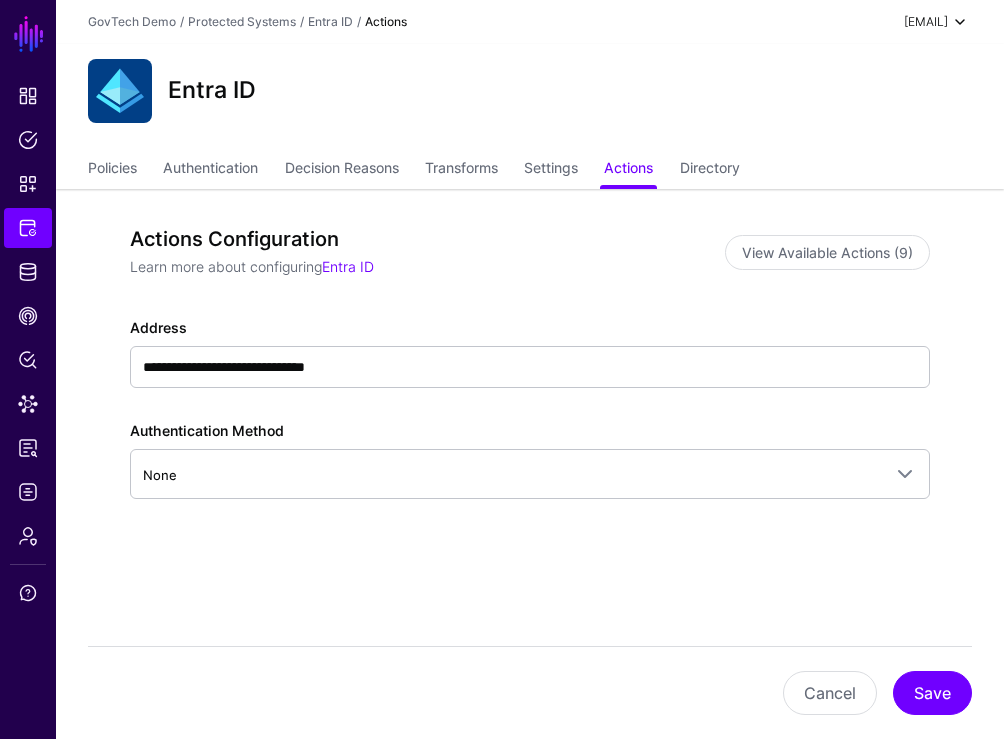click 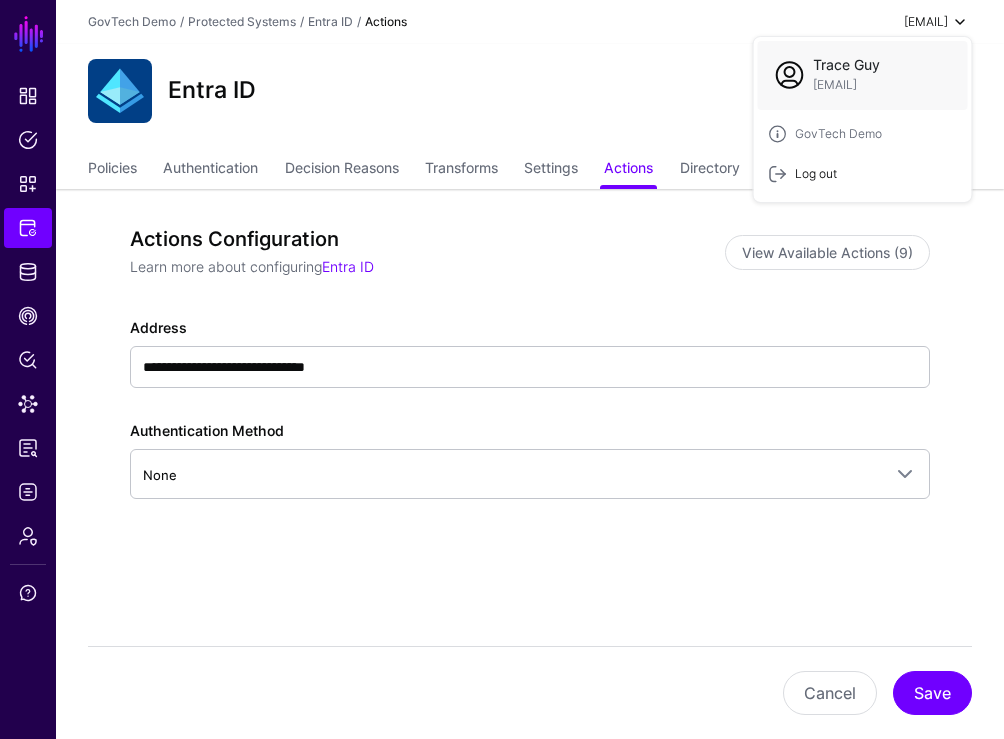 click on "Log out" 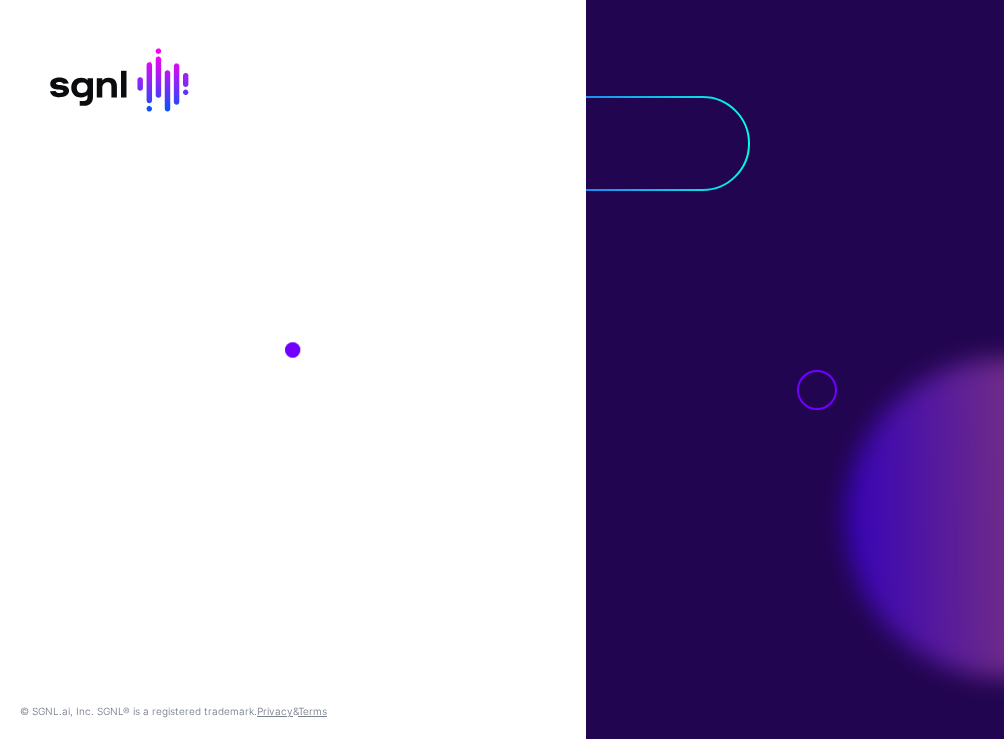 scroll, scrollTop: 0, scrollLeft: 0, axis: both 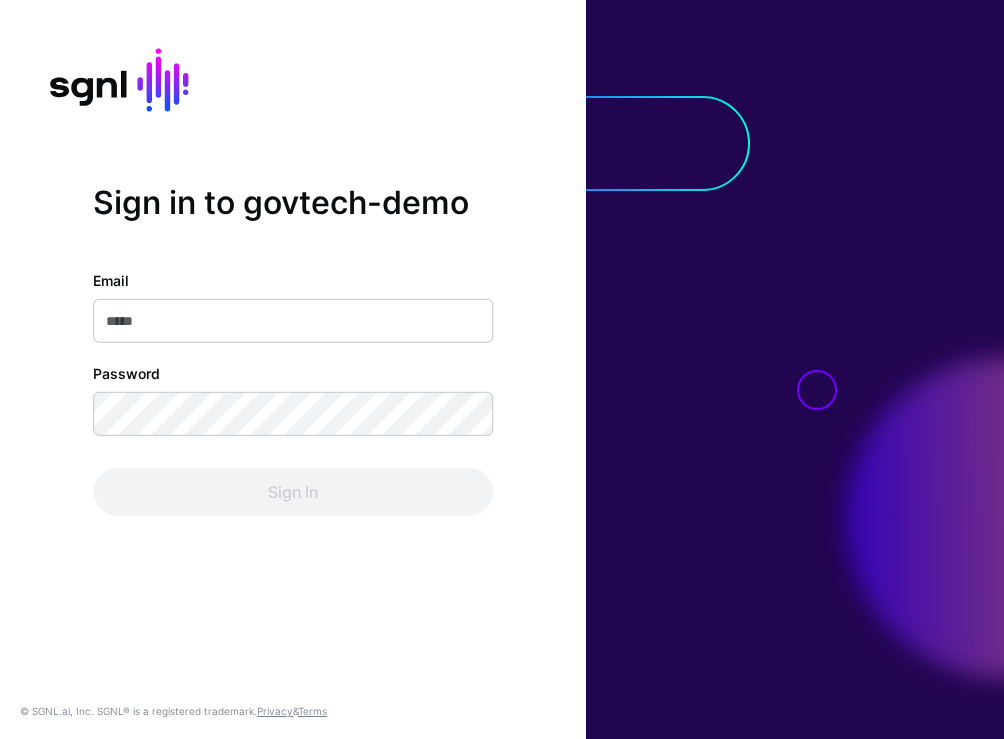 click on "Sign in to govtech-demo  Email   Password  Sign In" 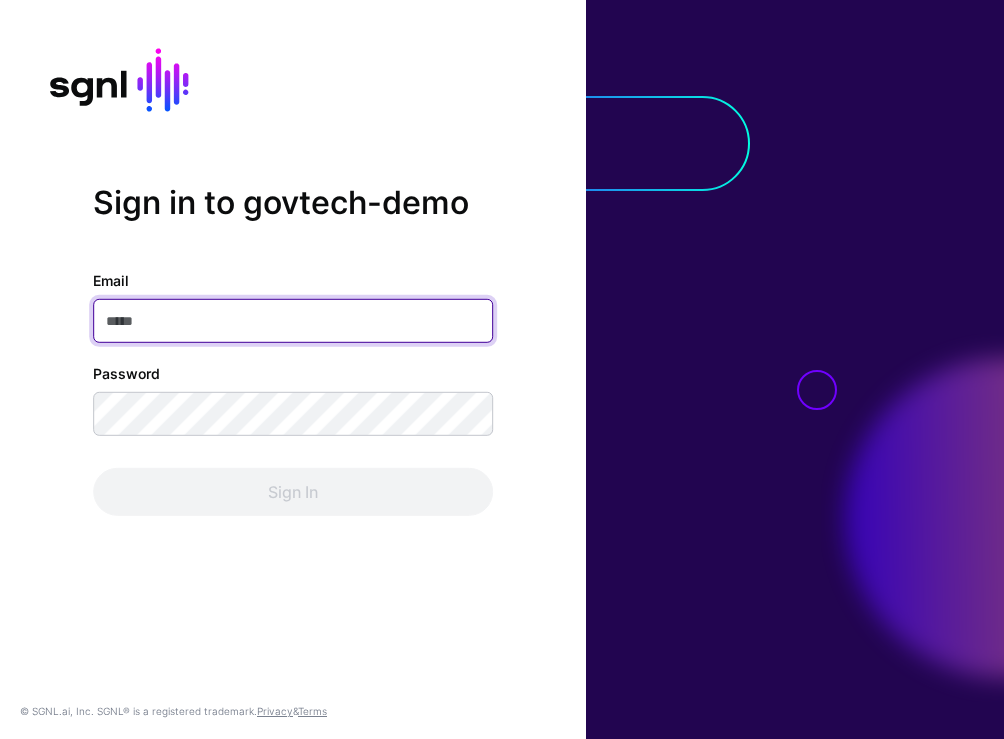 click on "Email" at bounding box center [293, 321] 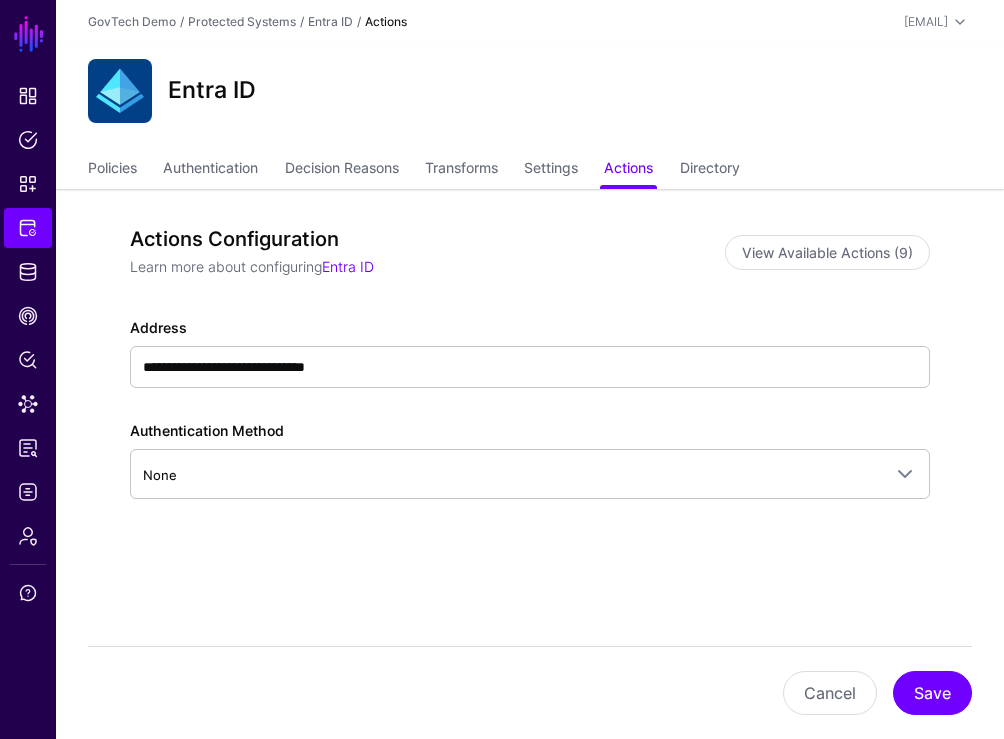 click on "Entra ID" 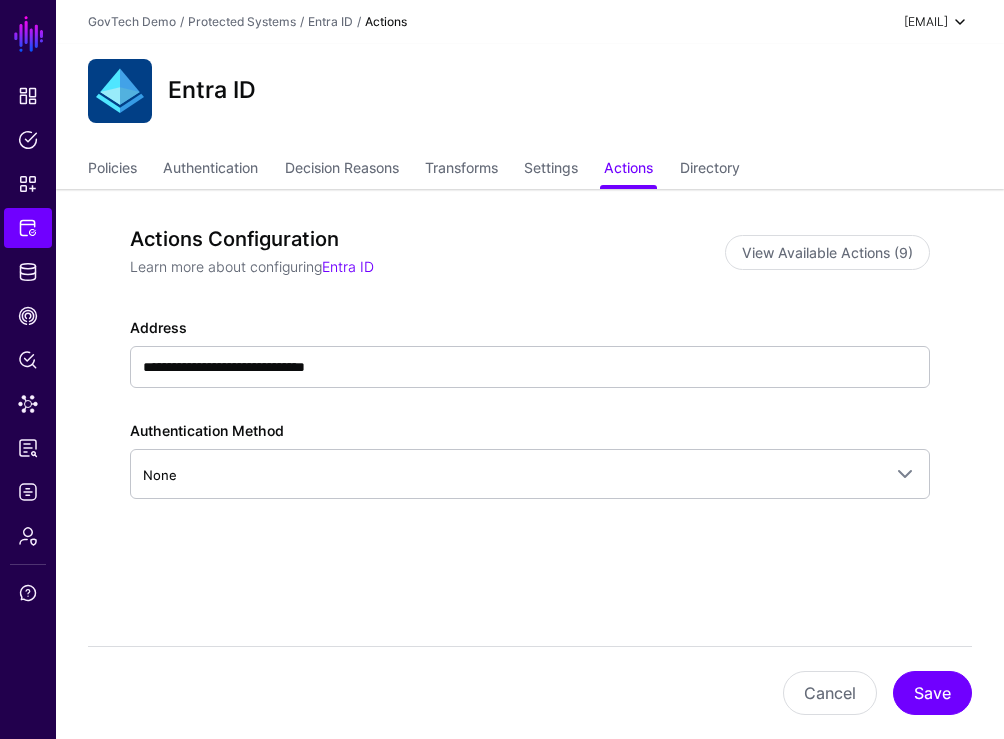 click 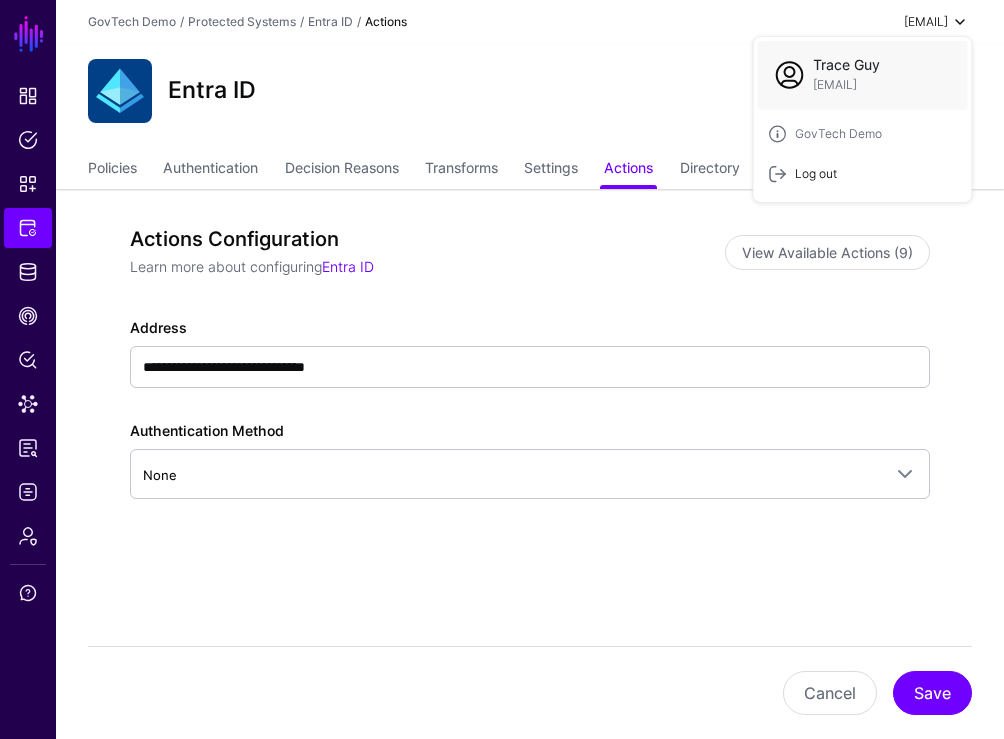 click on "Log out" 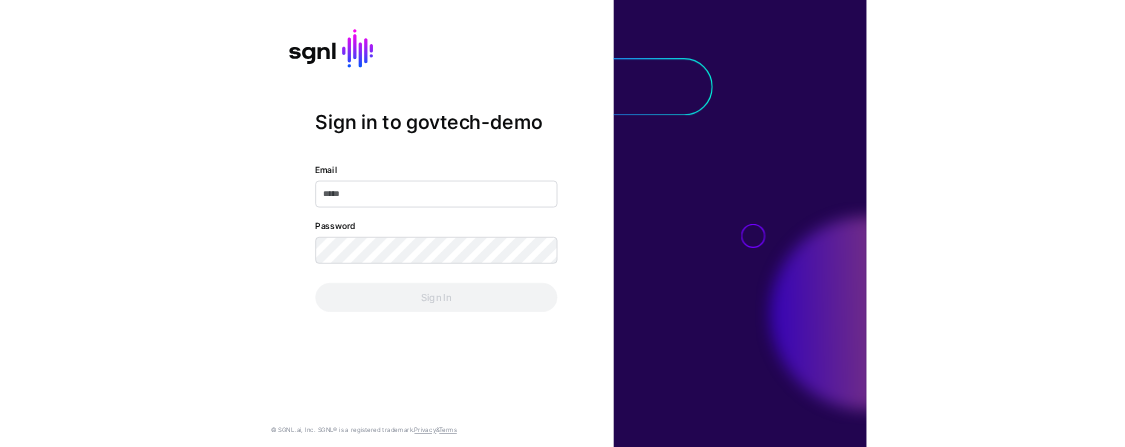 scroll, scrollTop: 0, scrollLeft: 0, axis: both 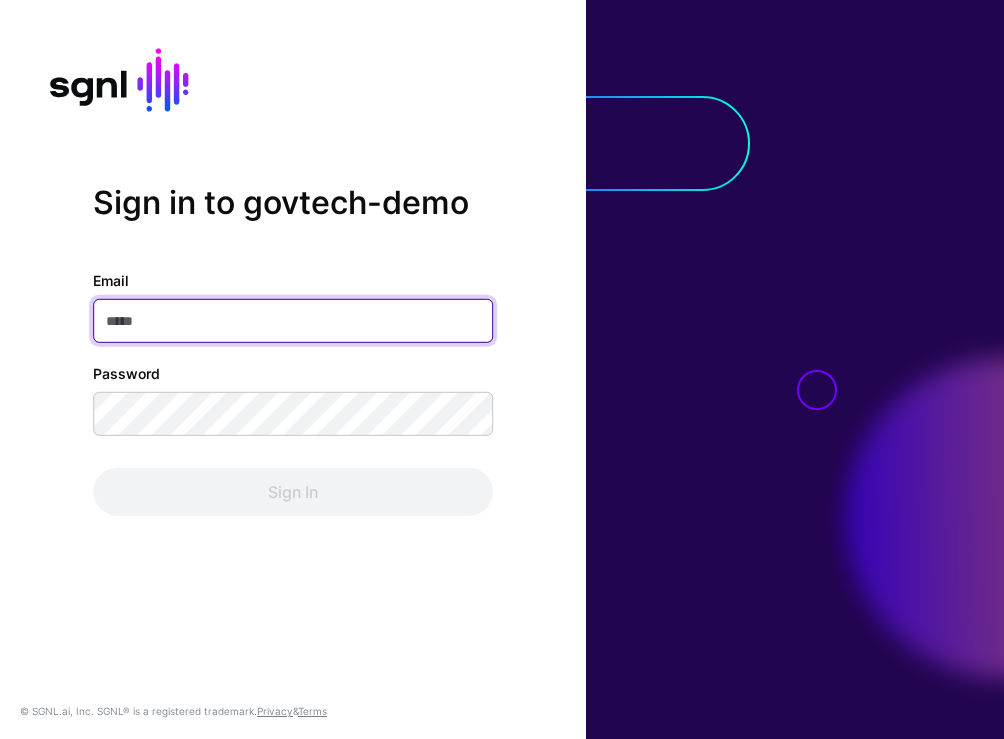 click on "Email" at bounding box center [293, 321] 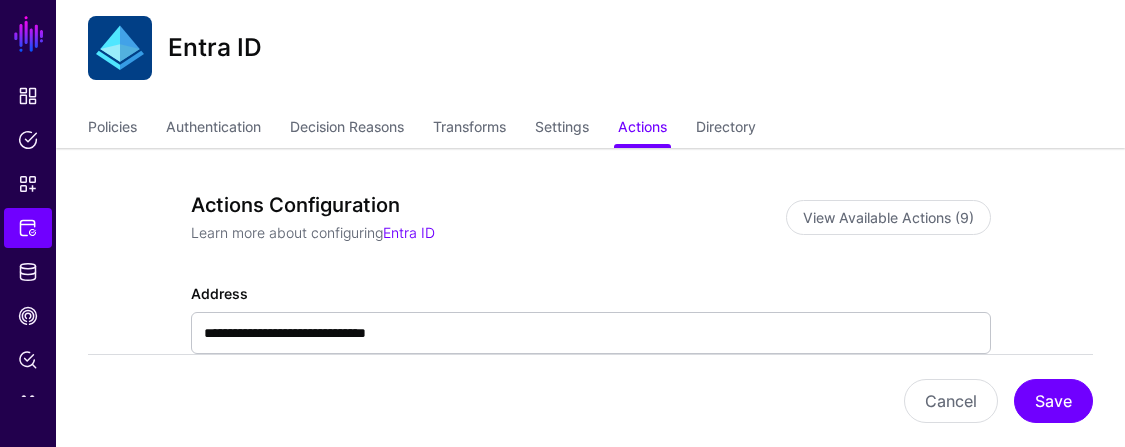 scroll, scrollTop: 0, scrollLeft: 0, axis: both 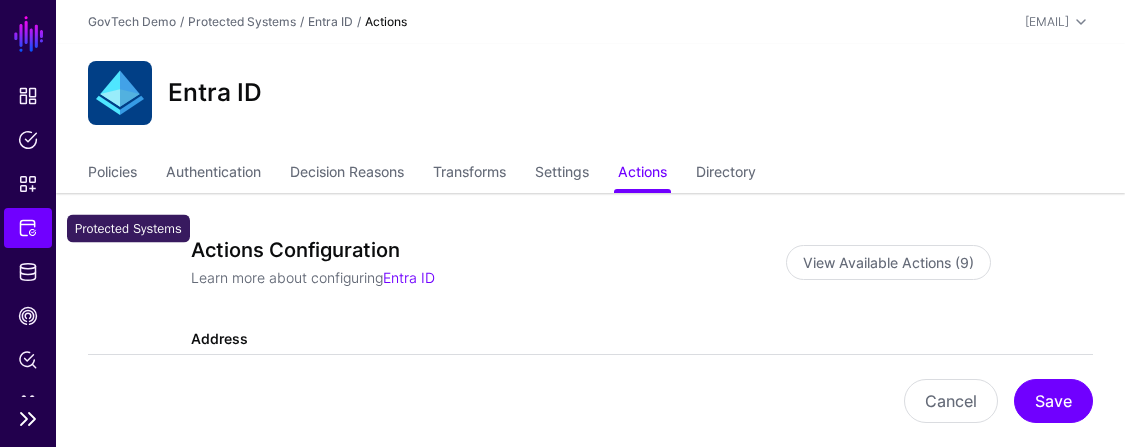 click on "Protected Systems" 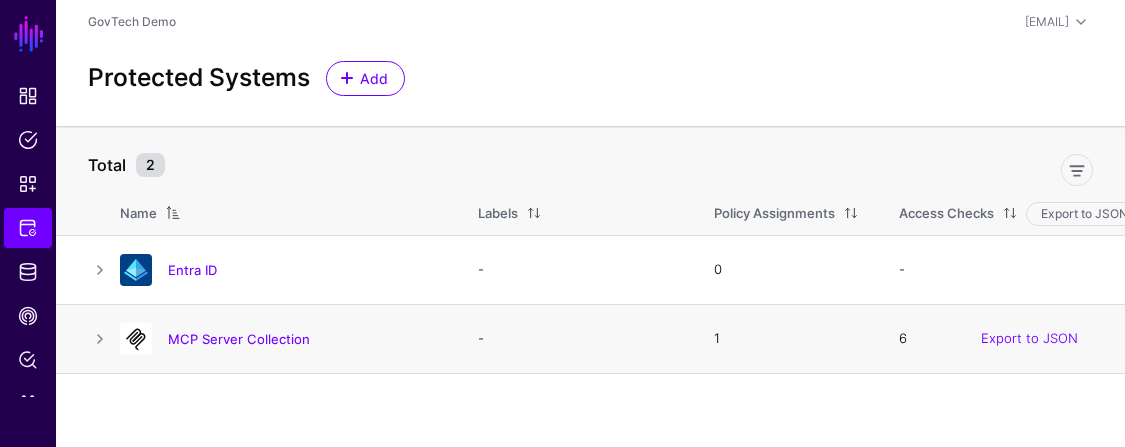 click on "MCP Server Collection" 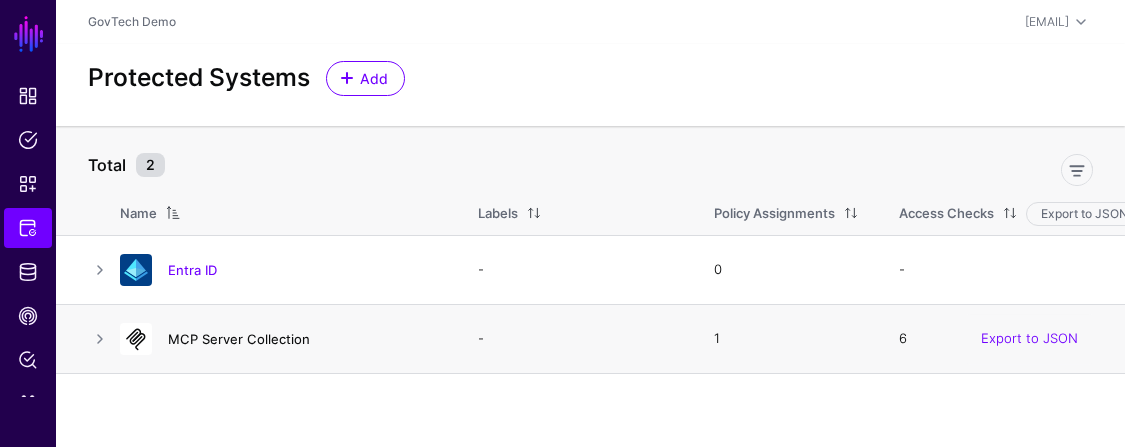 click on "MCP Server Collection" 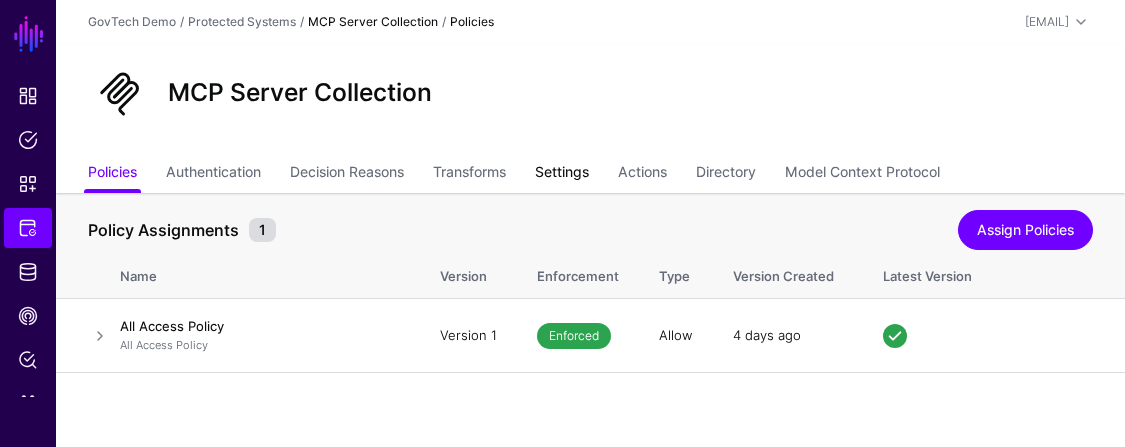 click on "Settings" 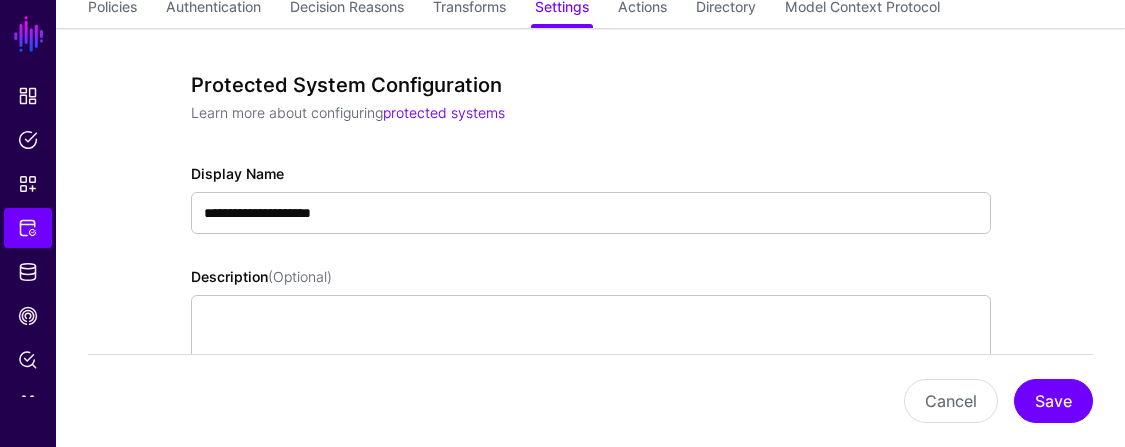 scroll, scrollTop: 0, scrollLeft: 0, axis: both 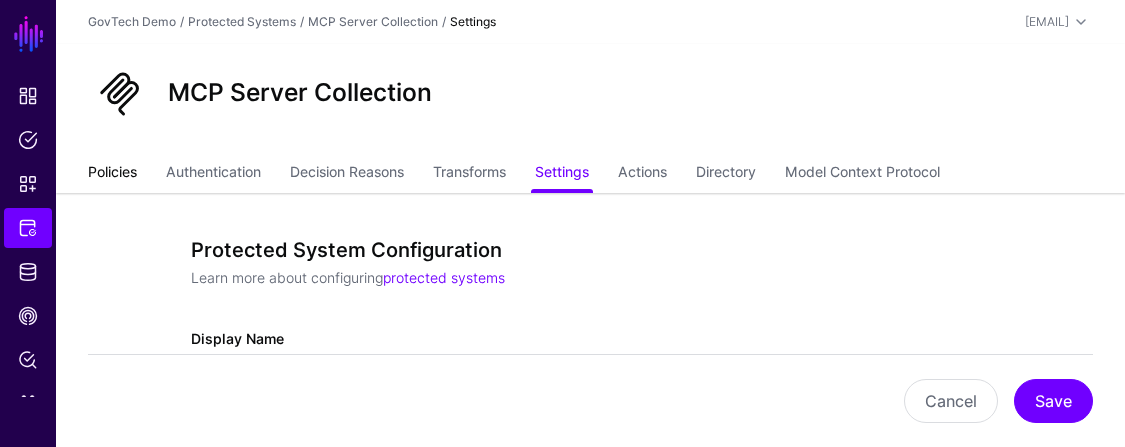 click on "Policies" 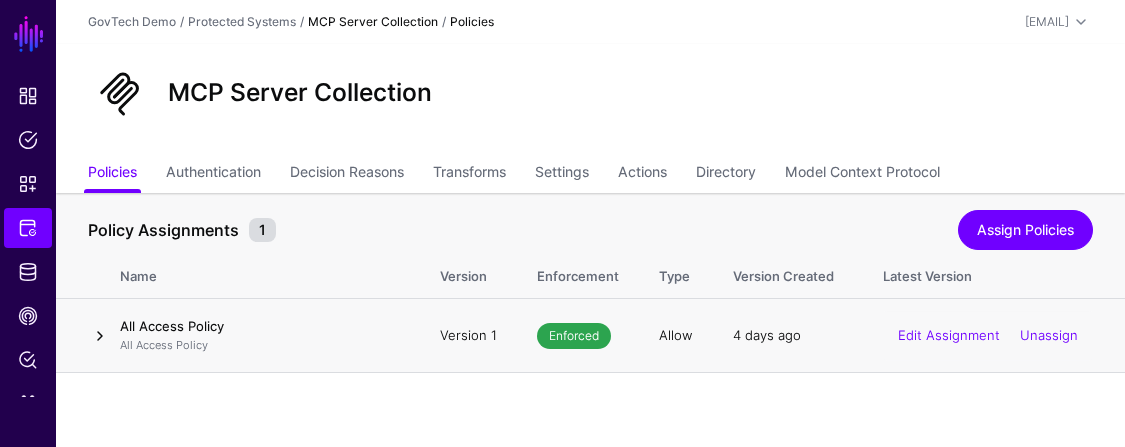 click 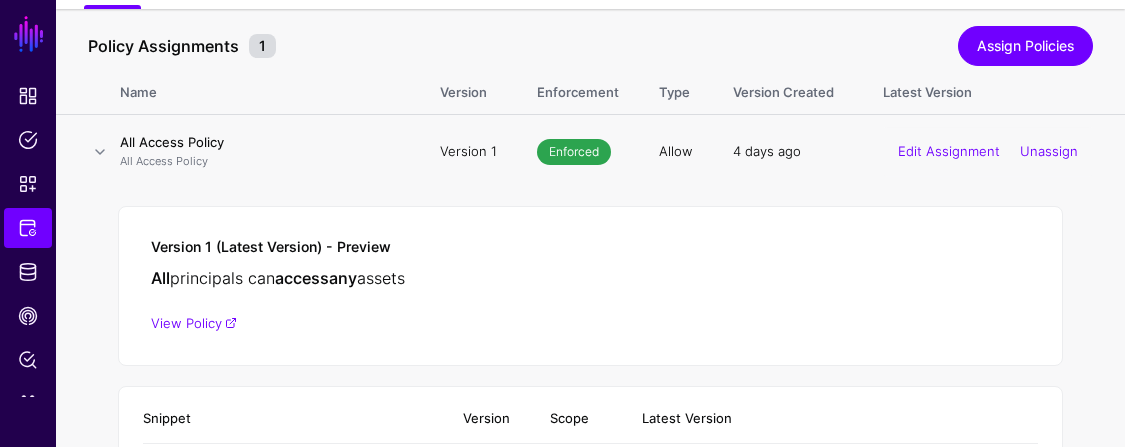 scroll, scrollTop: 156, scrollLeft: 0, axis: vertical 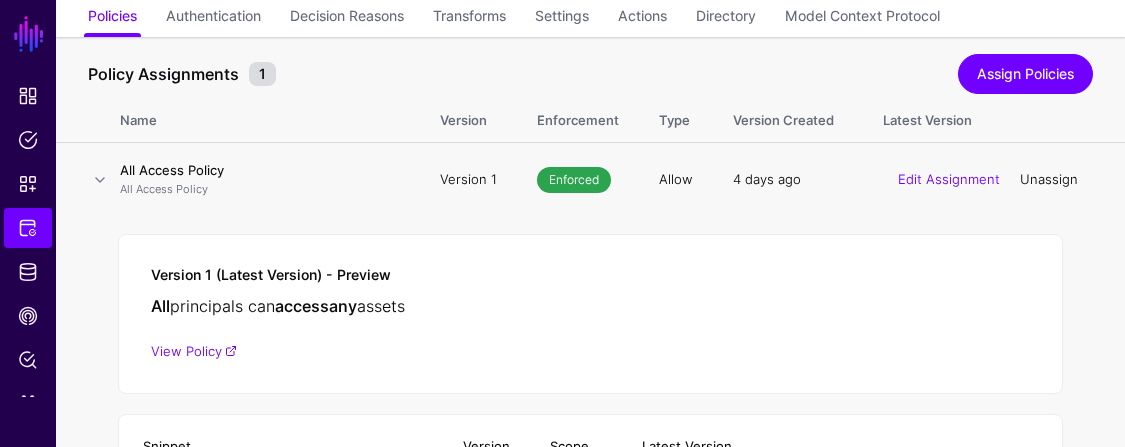 click on "Unassign" 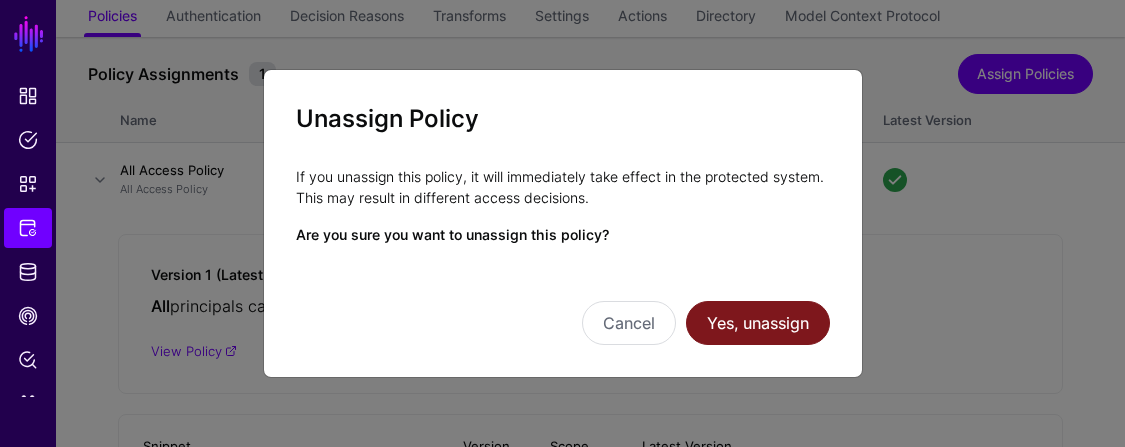 click on "Yes, unassign" 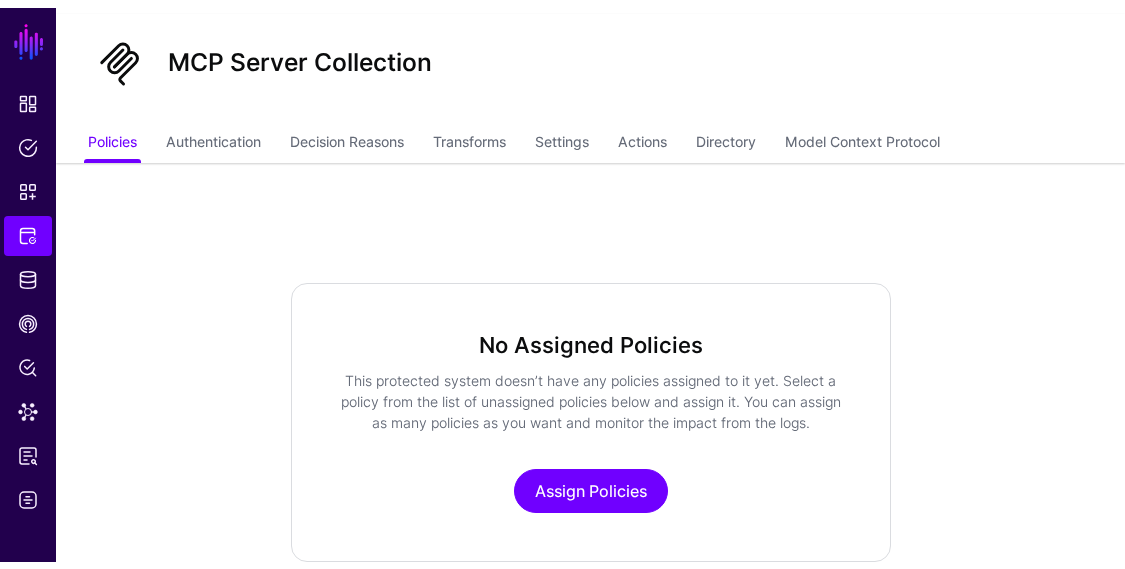 scroll, scrollTop: 23, scrollLeft: 0, axis: vertical 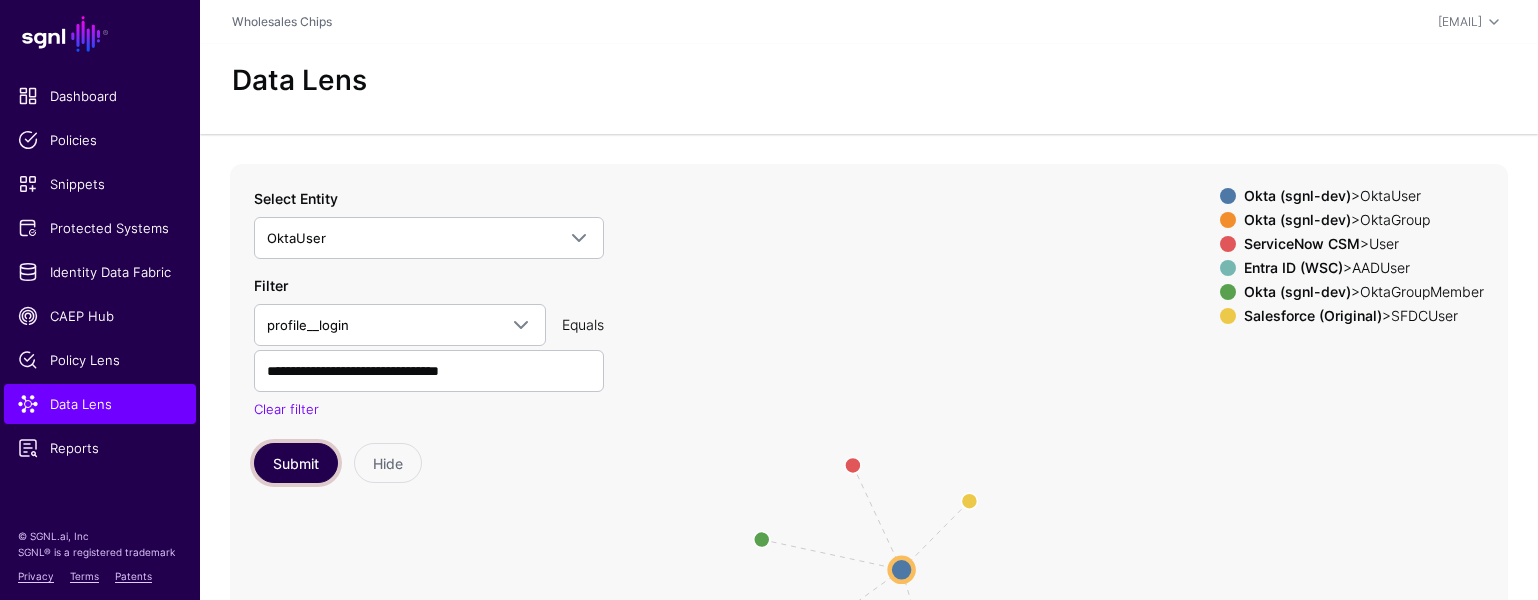 click on "Submit" 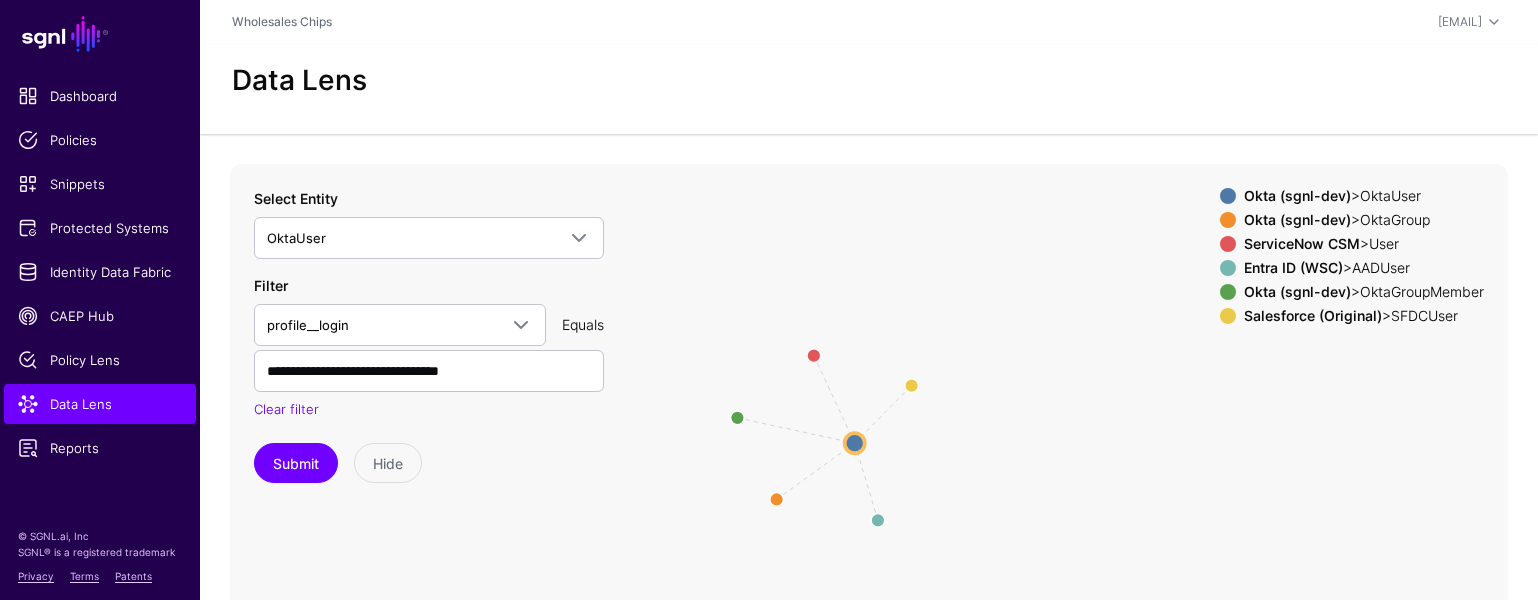 drag, startPoint x: 926, startPoint y: 506, endPoint x: 916, endPoint y: 413, distance: 93.53609 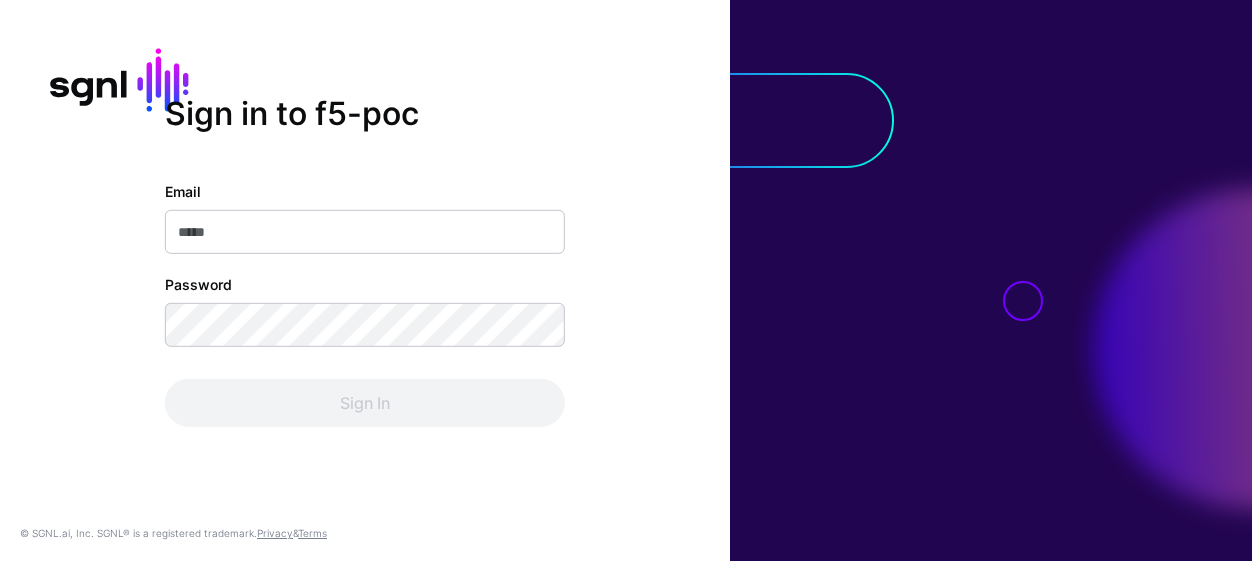 scroll, scrollTop: 0, scrollLeft: 0, axis: both 